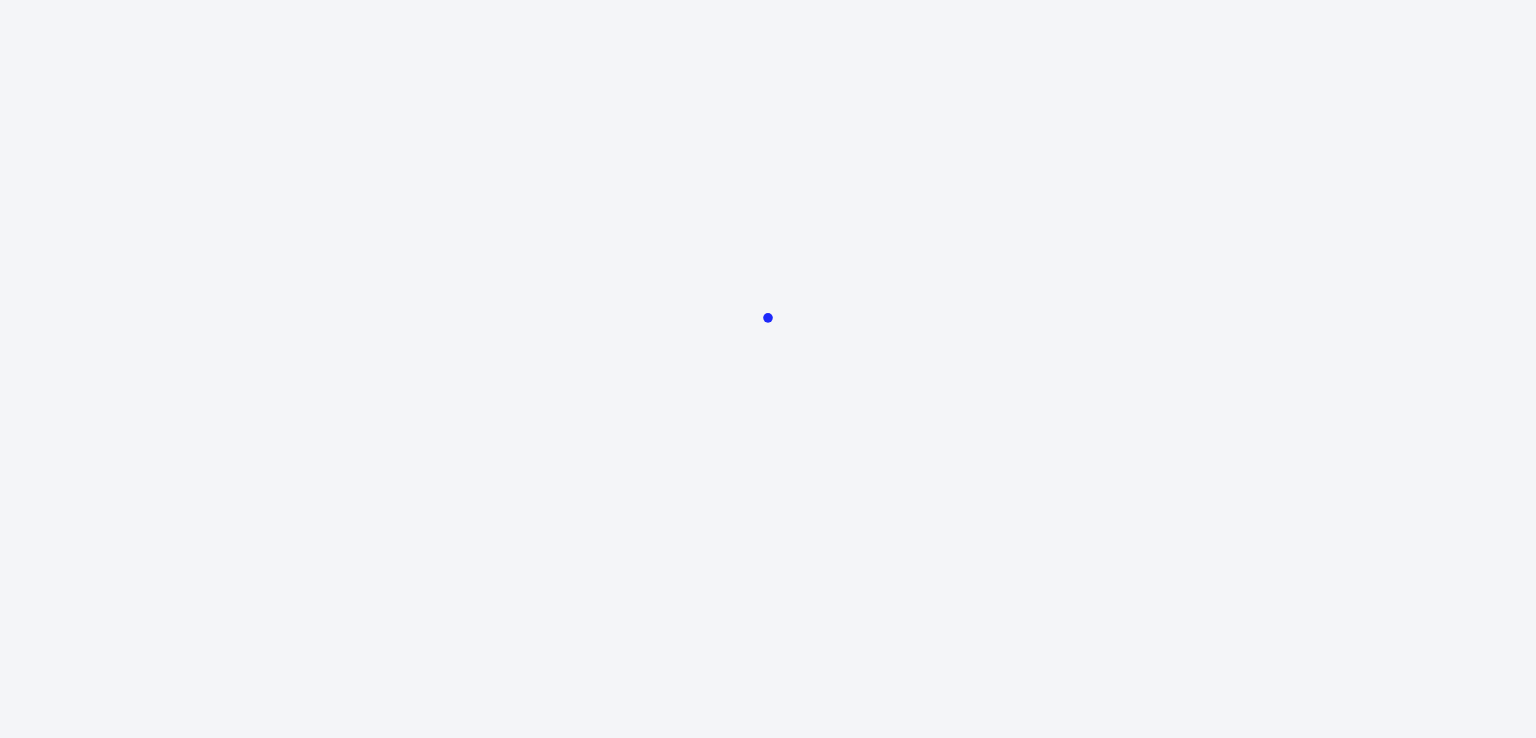 scroll, scrollTop: 0, scrollLeft: 0, axis: both 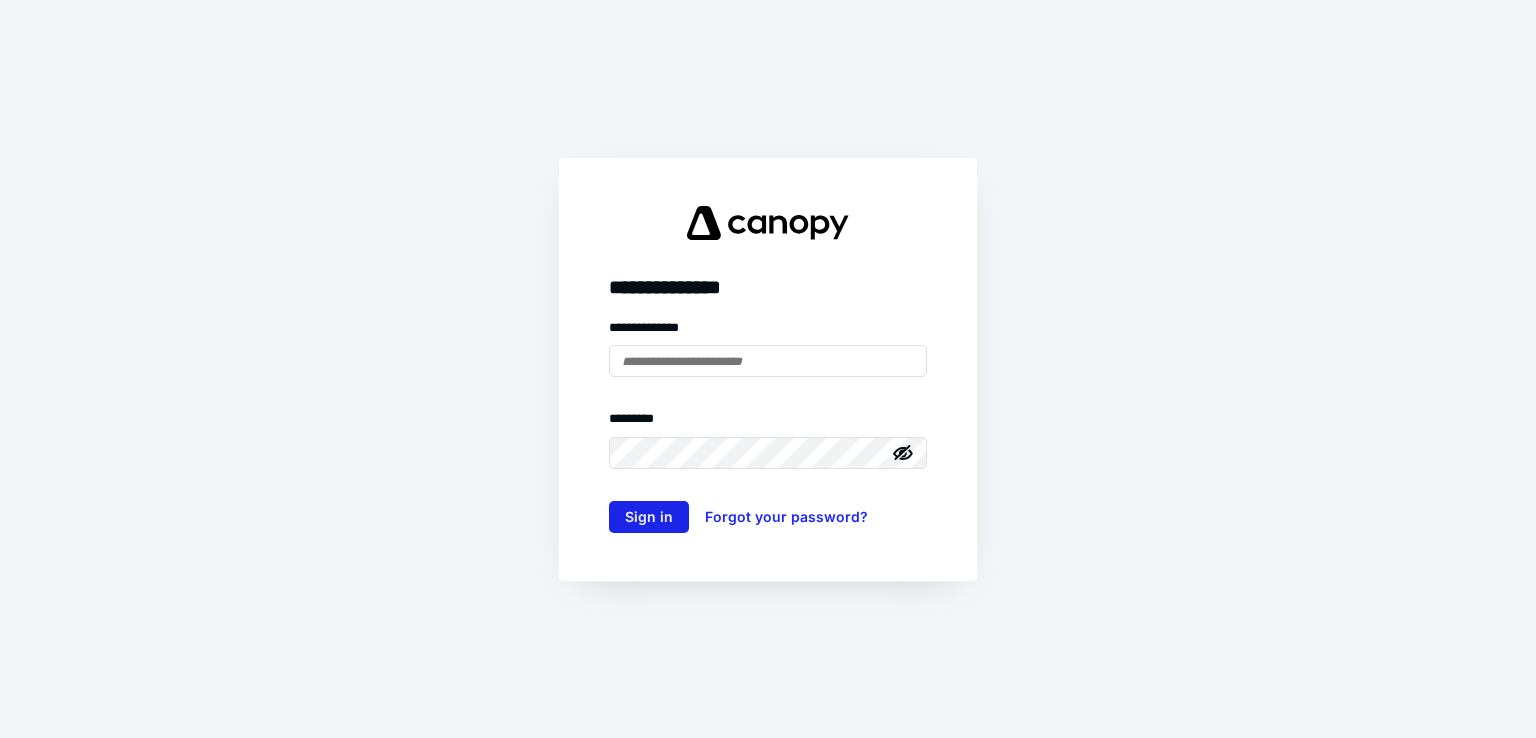 type on "**********" 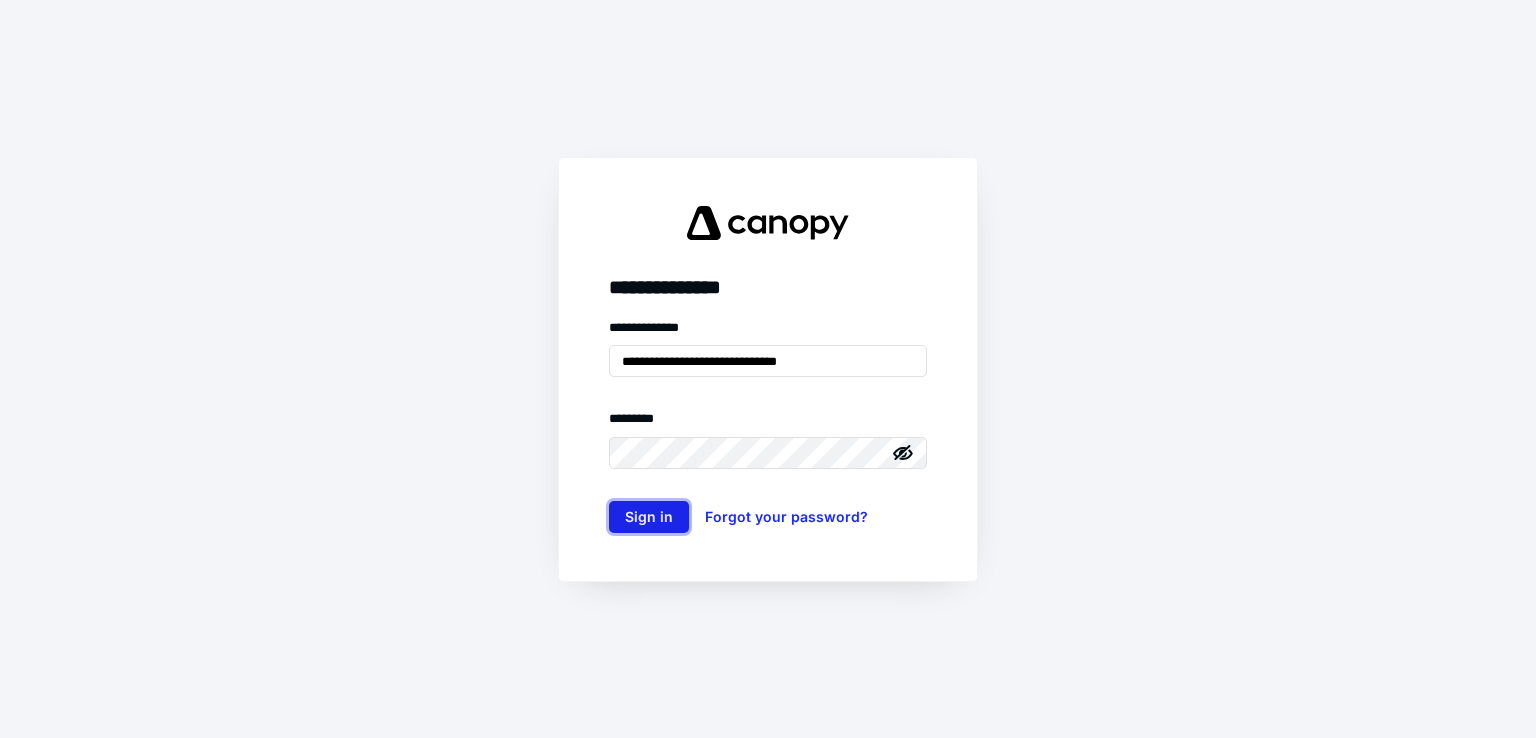 click on "Sign in" at bounding box center (649, 517) 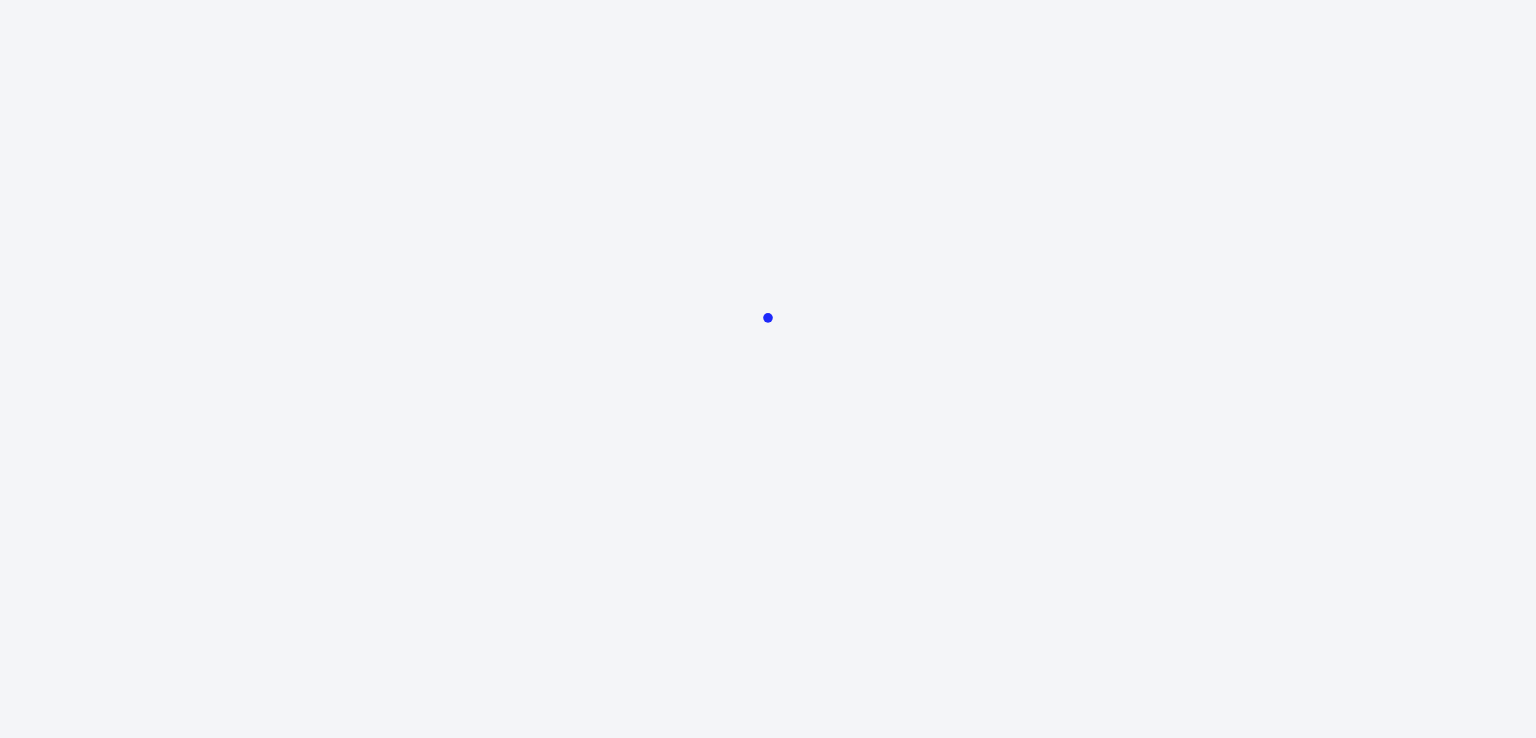 scroll, scrollTop: 0, scrollLeft: 0, axis: both 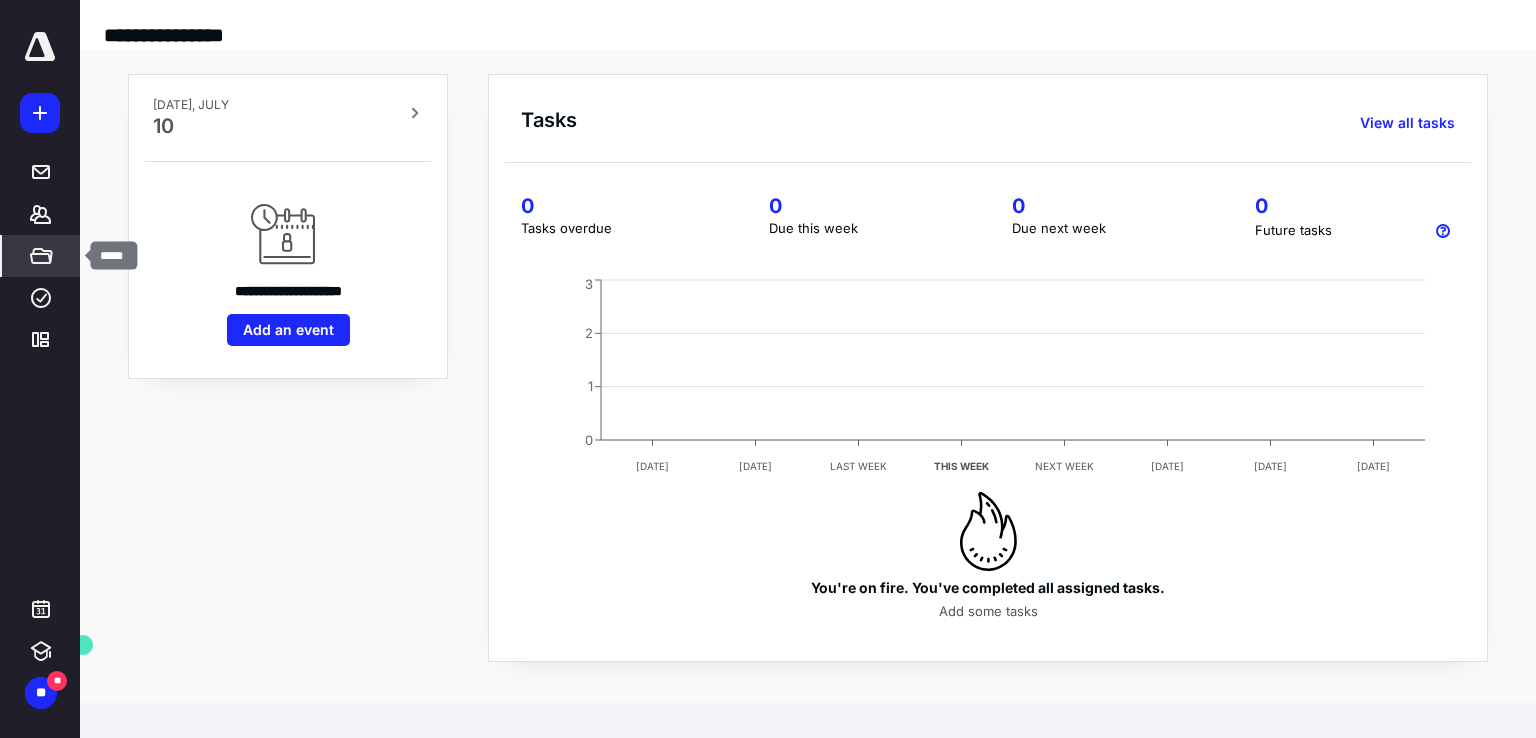 click 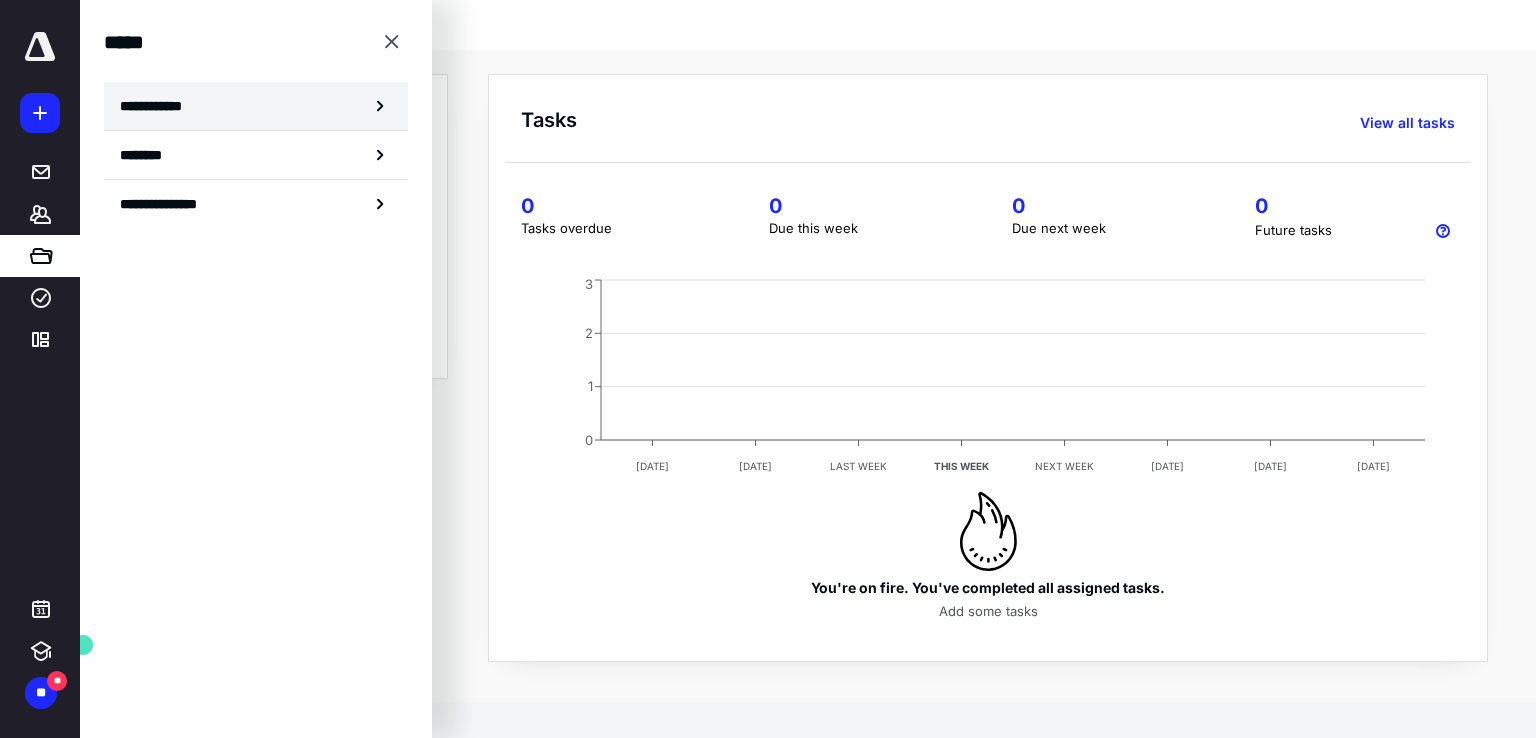 click on "**********" at bounding box center [157, 106] 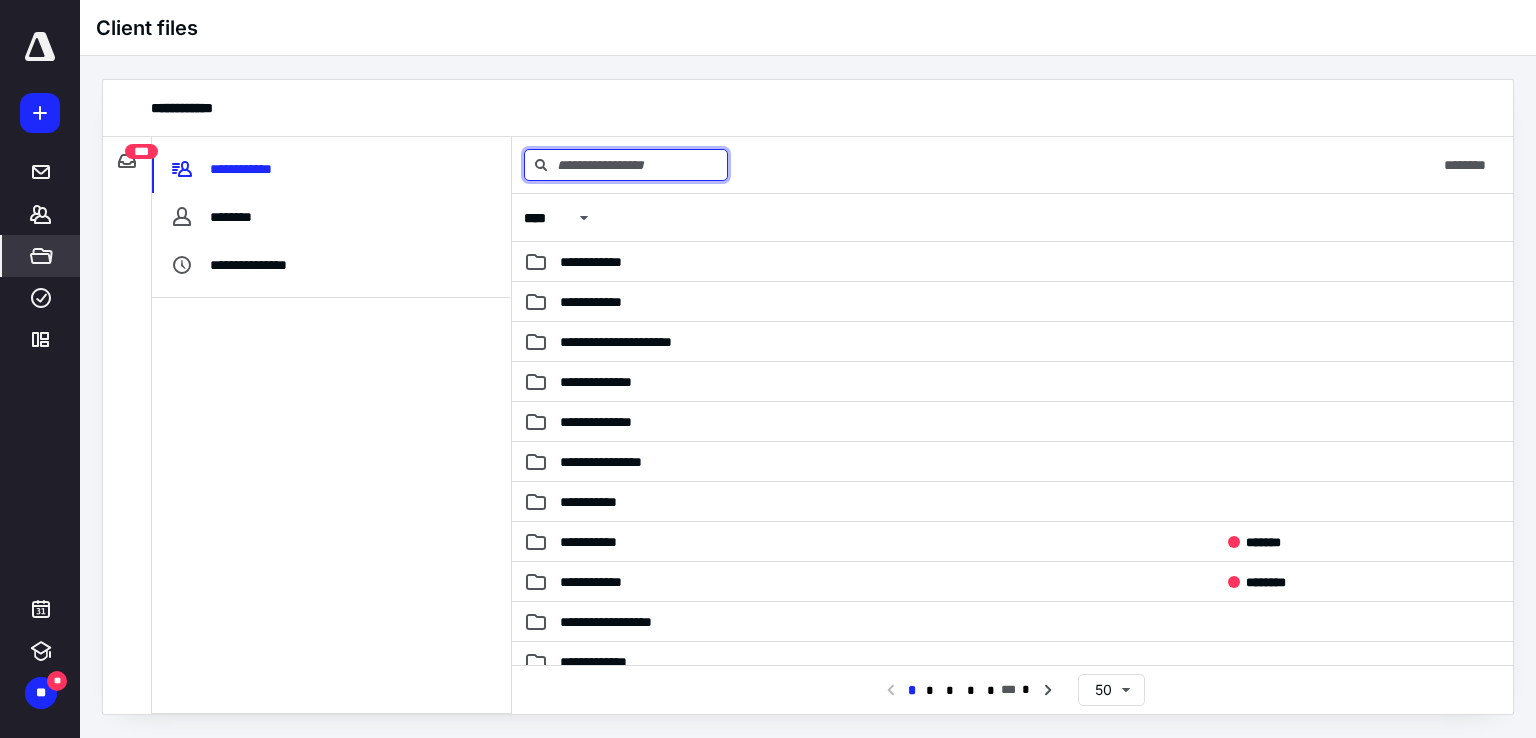 click at bounding box center [626, 165] 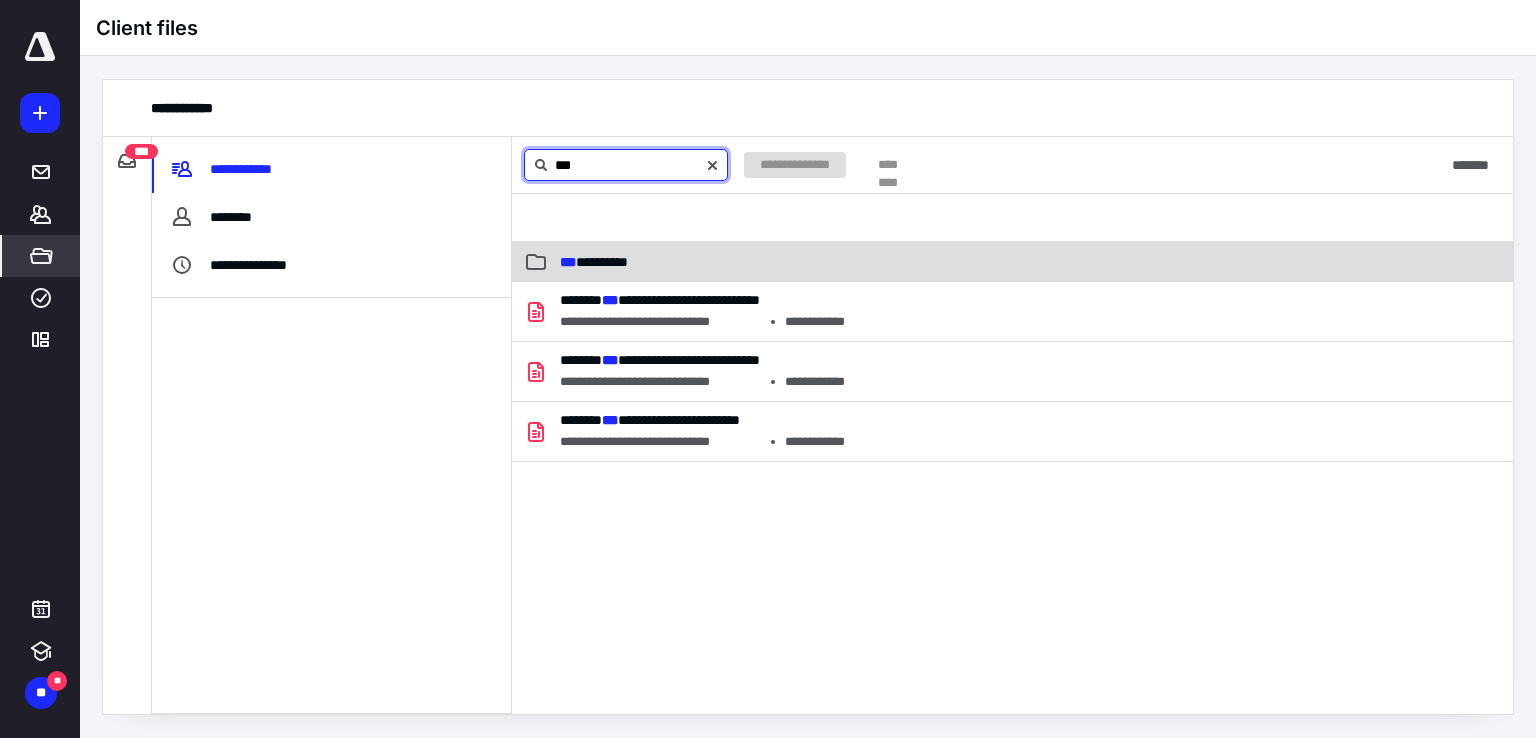 type on "***" 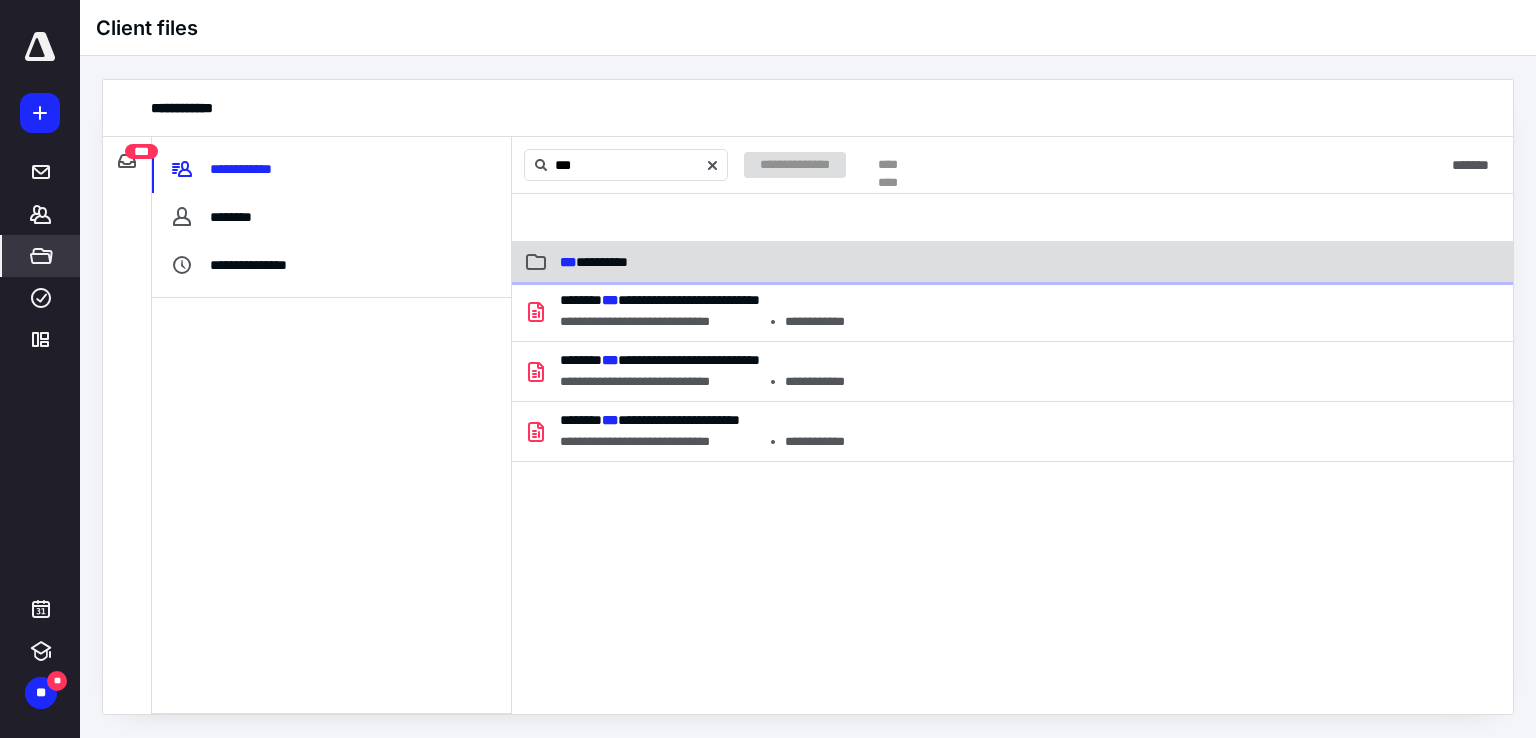 click 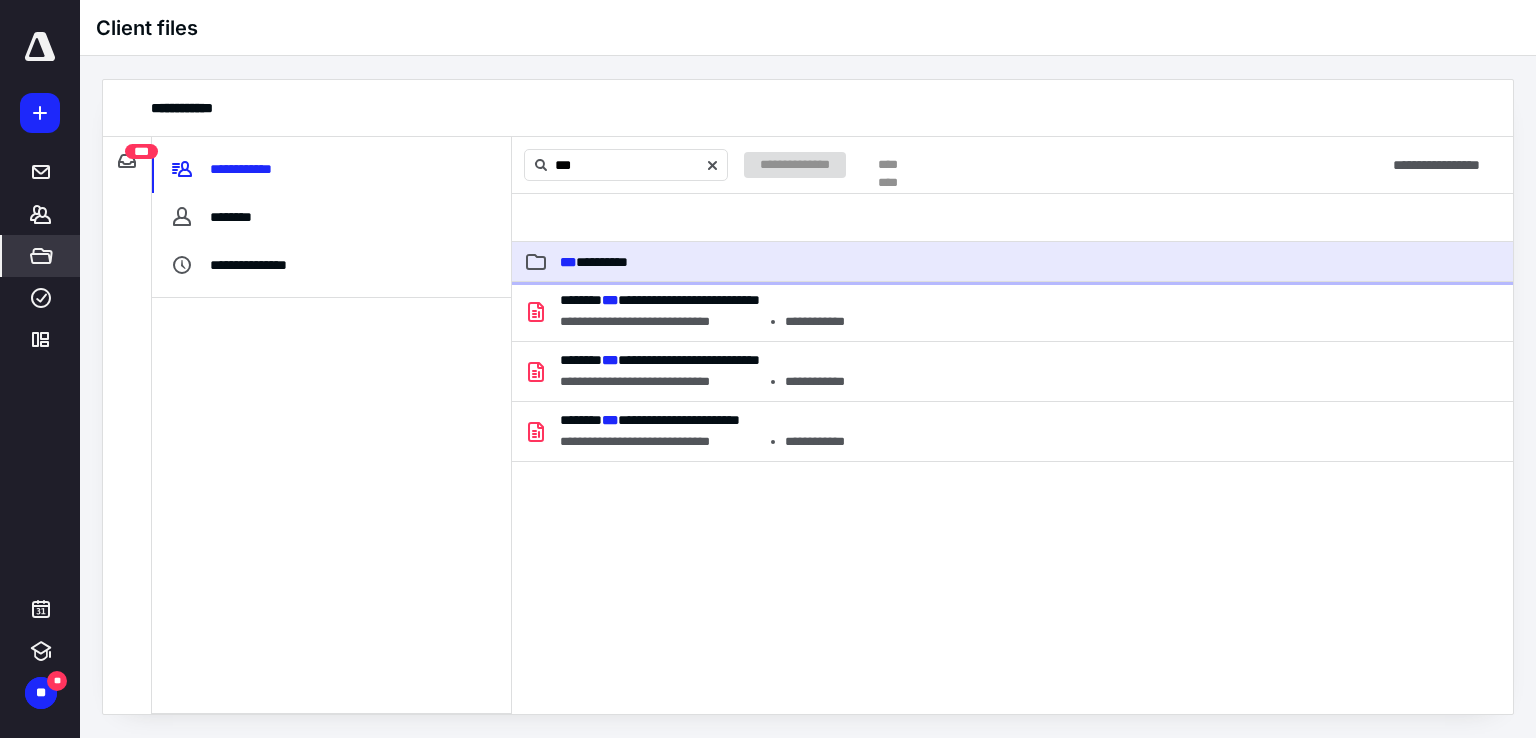 click 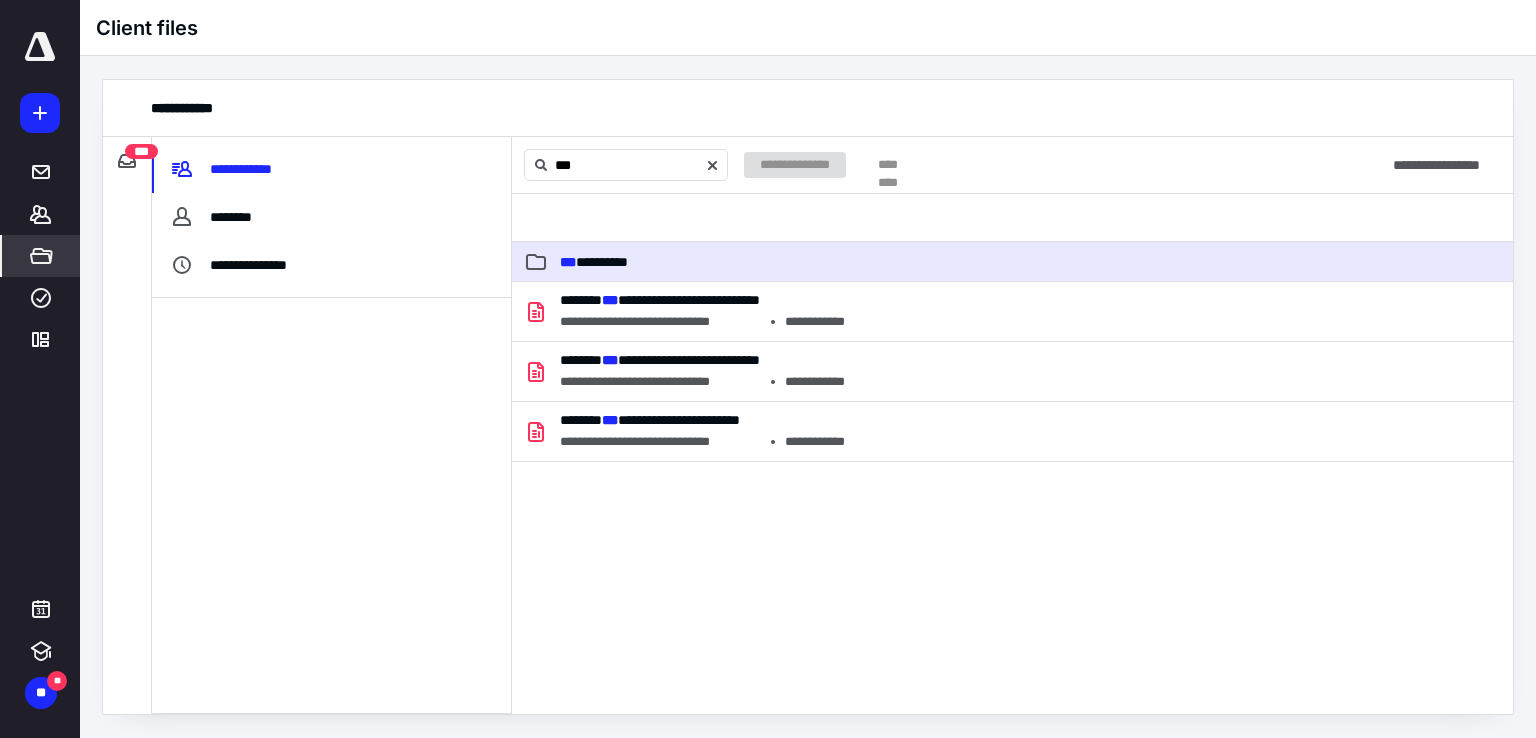 type 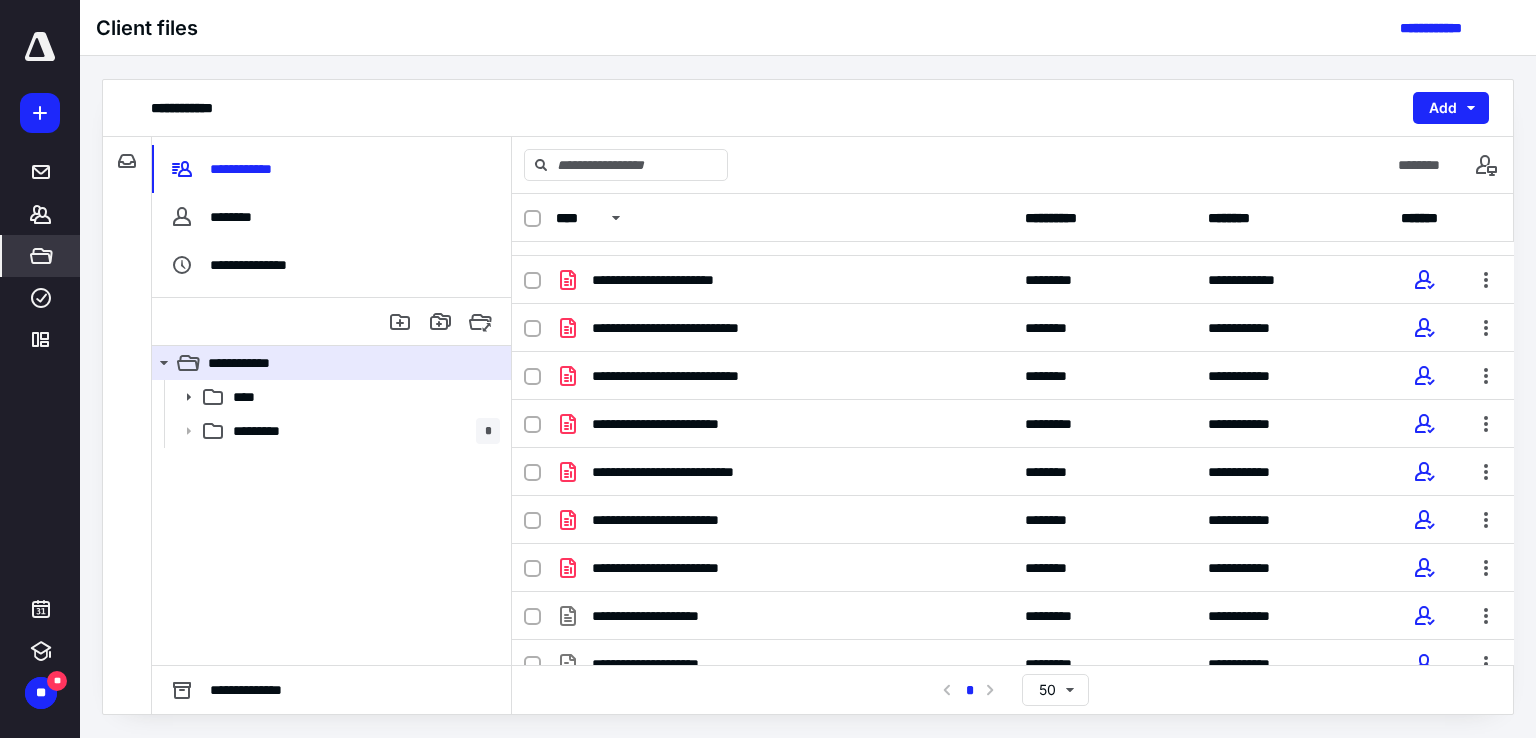 scroll, scrollTop: 867, scrollLeft: 0, axis: vertical 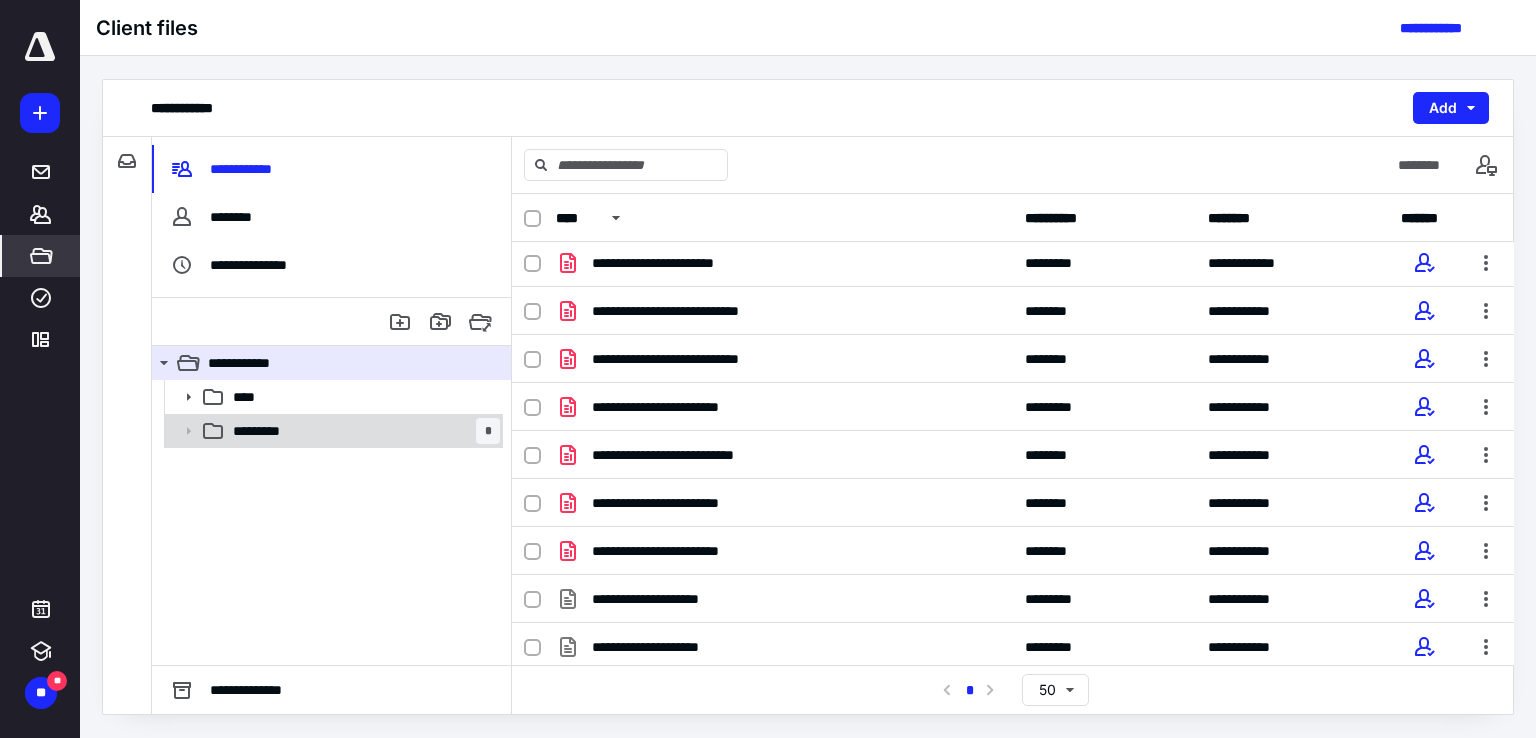 click 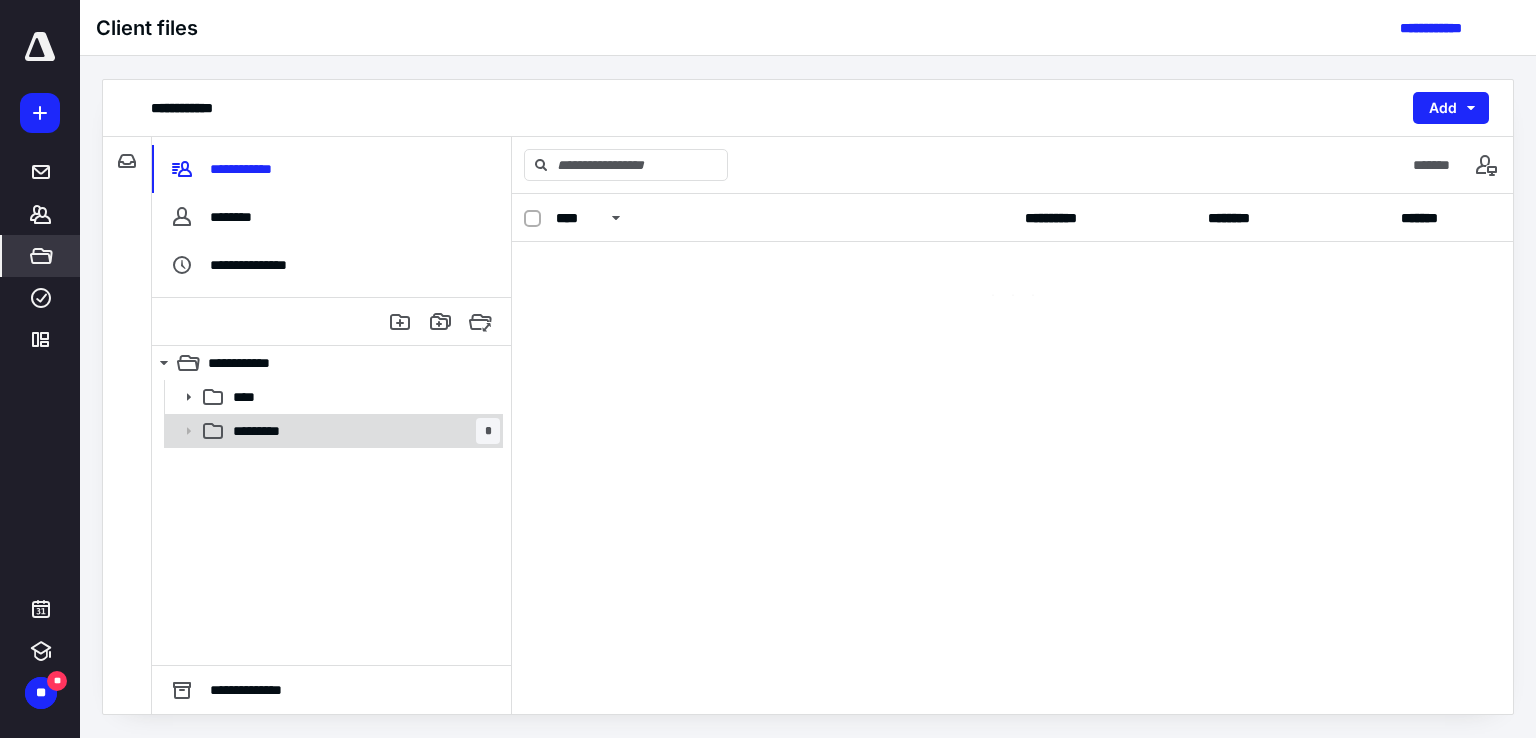 scroll, scrollTop: 0, scrollLeft: 0, axis: both 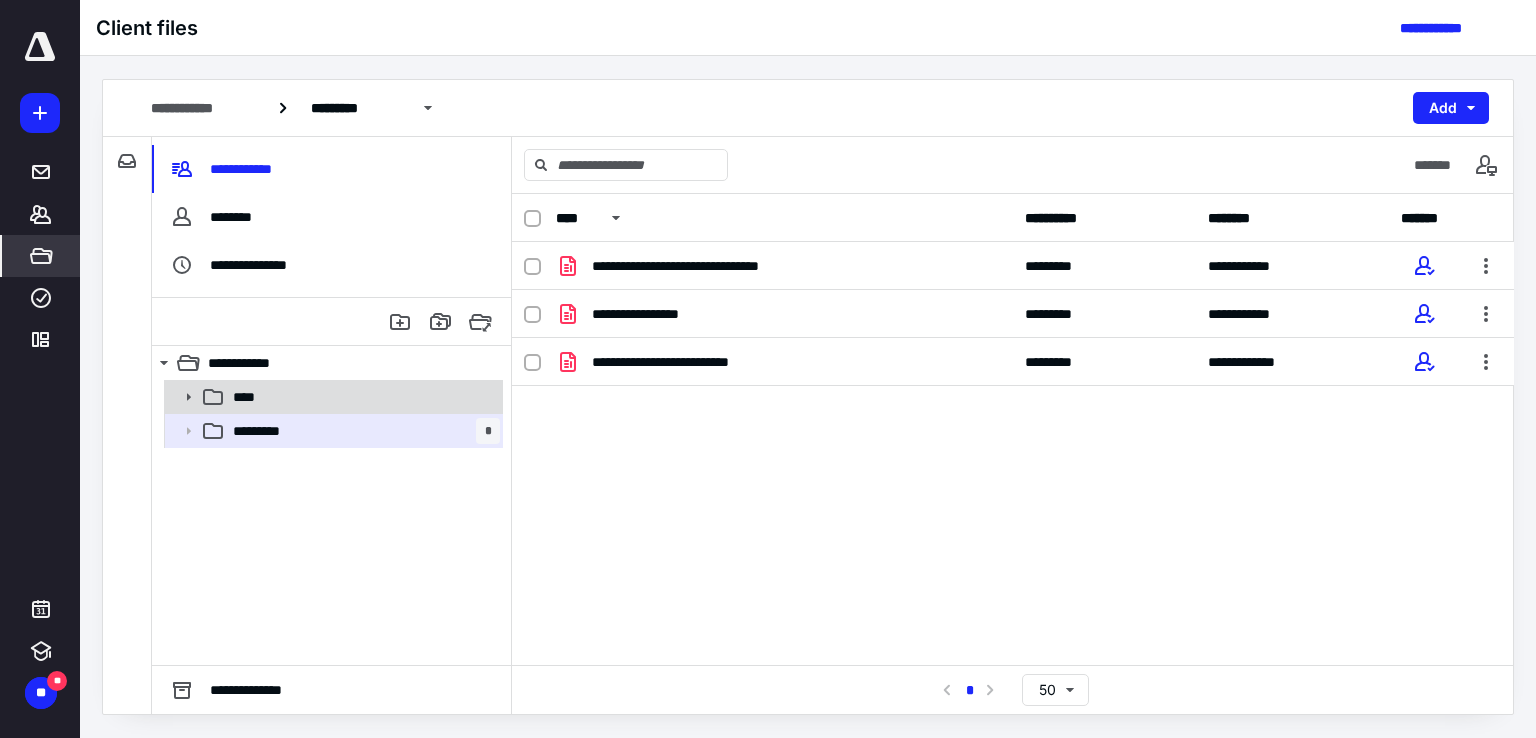 click 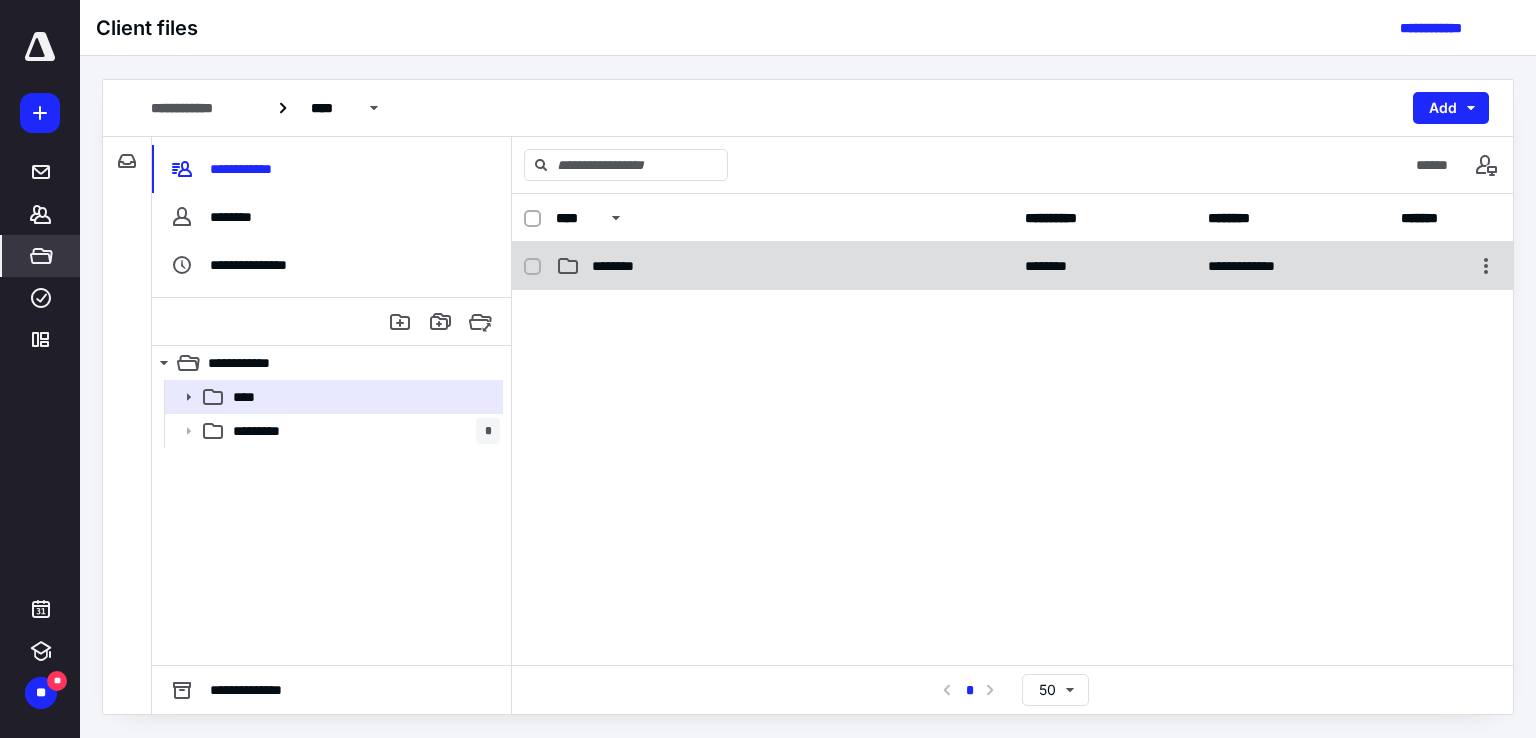 click 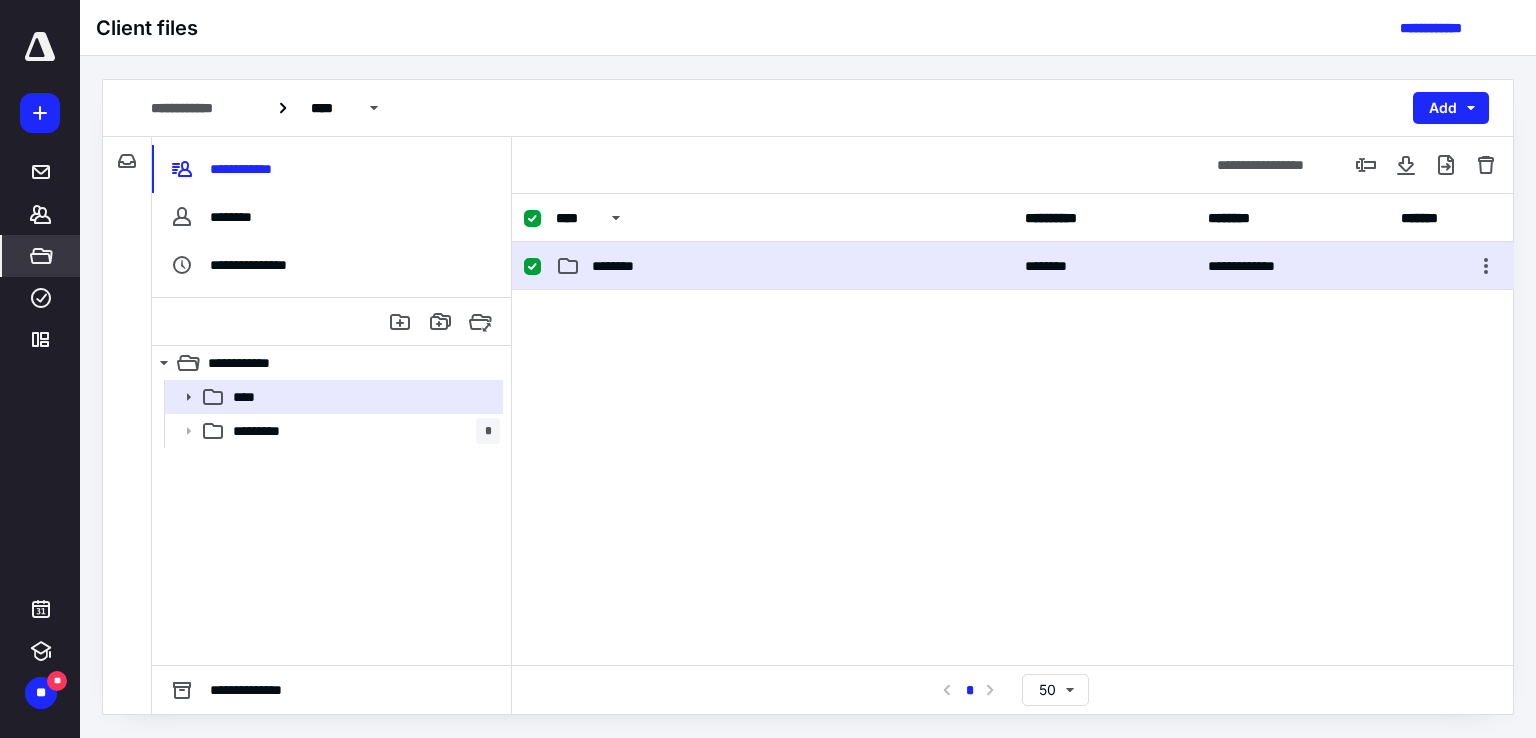 click 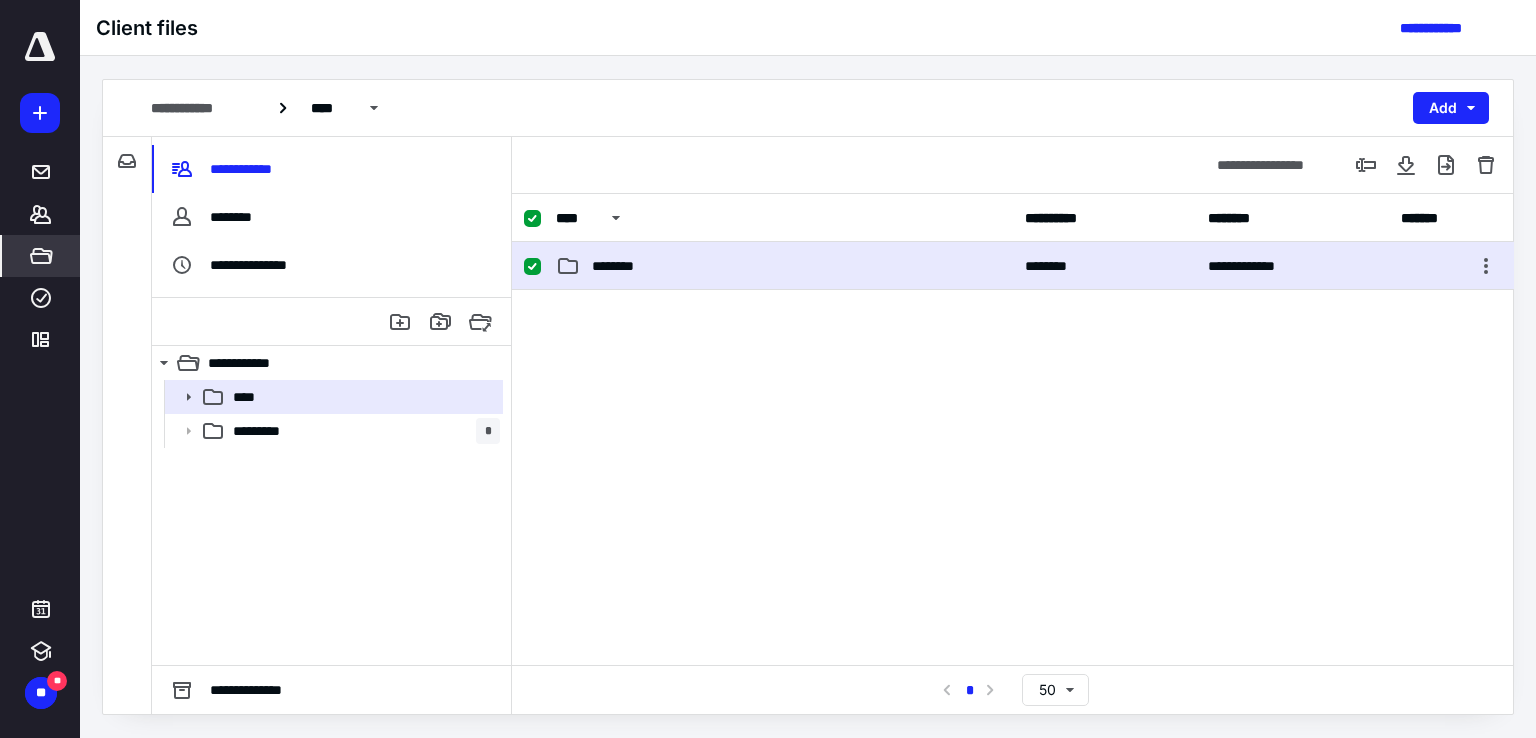 checkbox on "false" 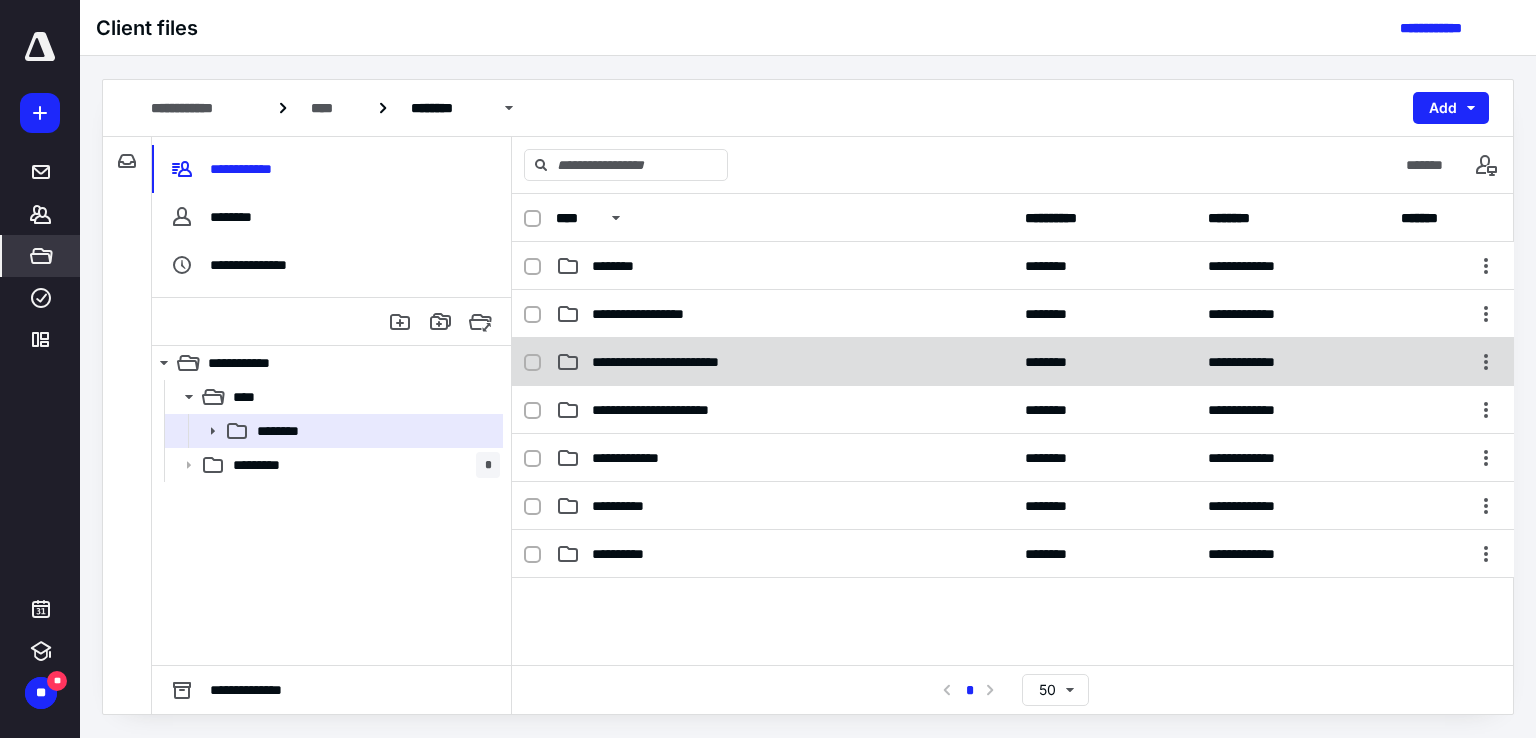 click 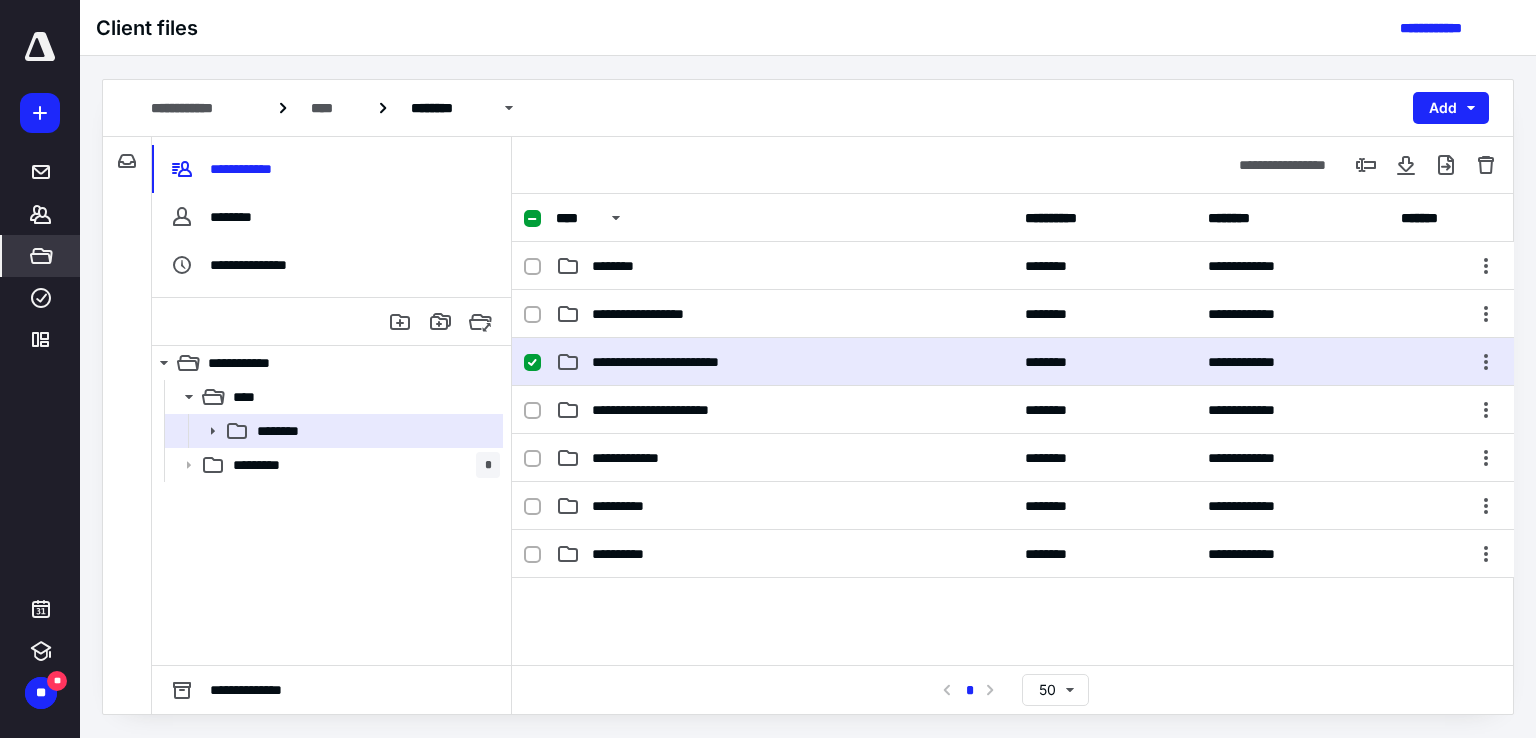 click 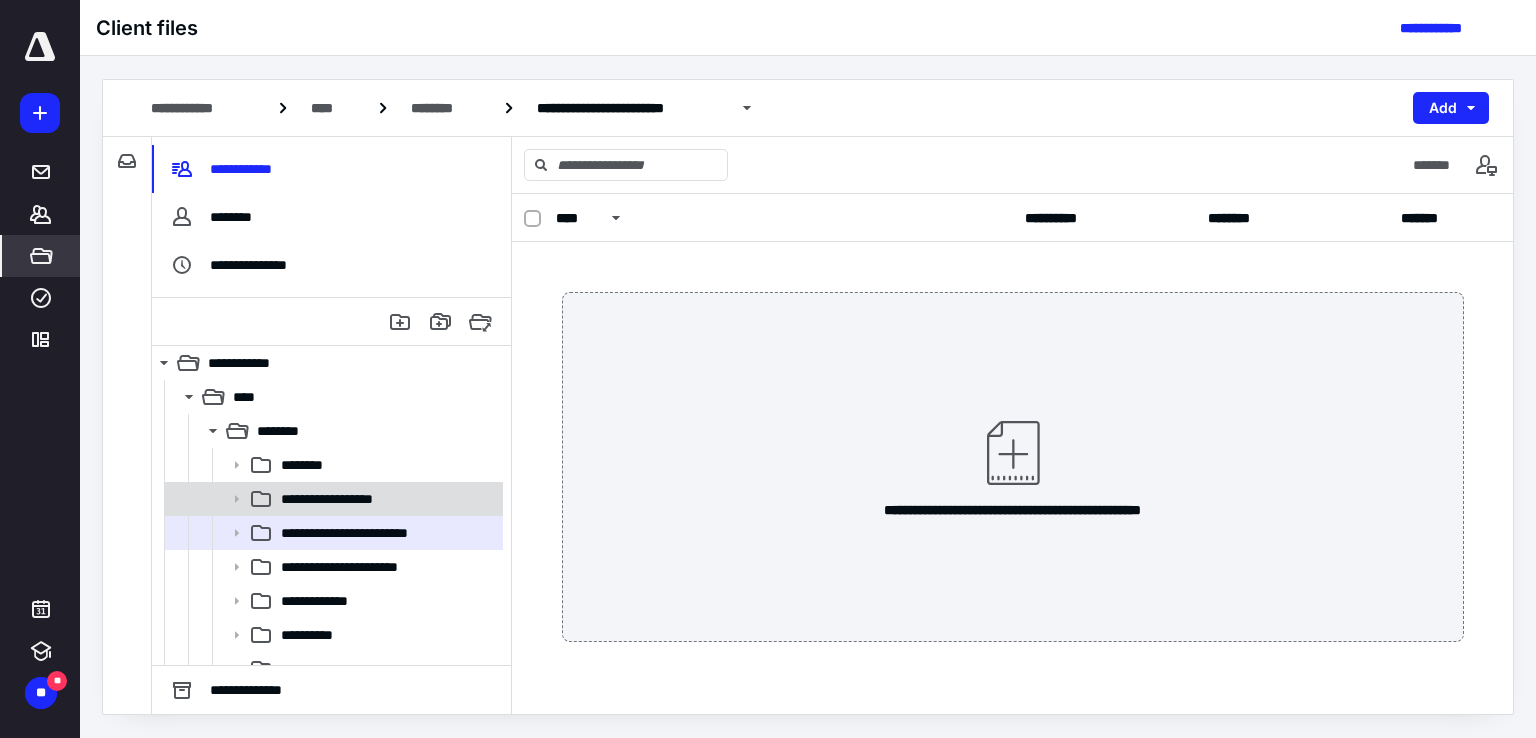 click 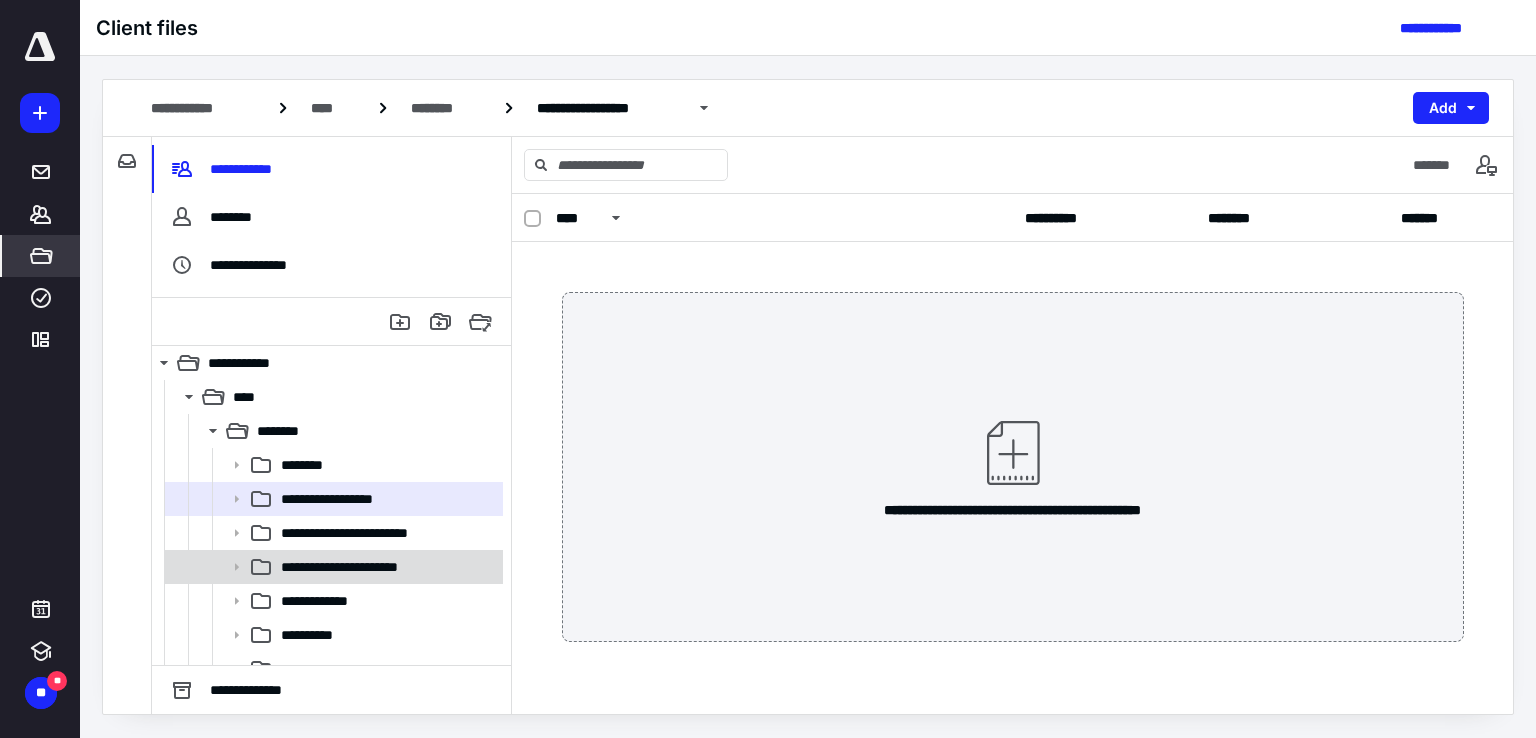 click 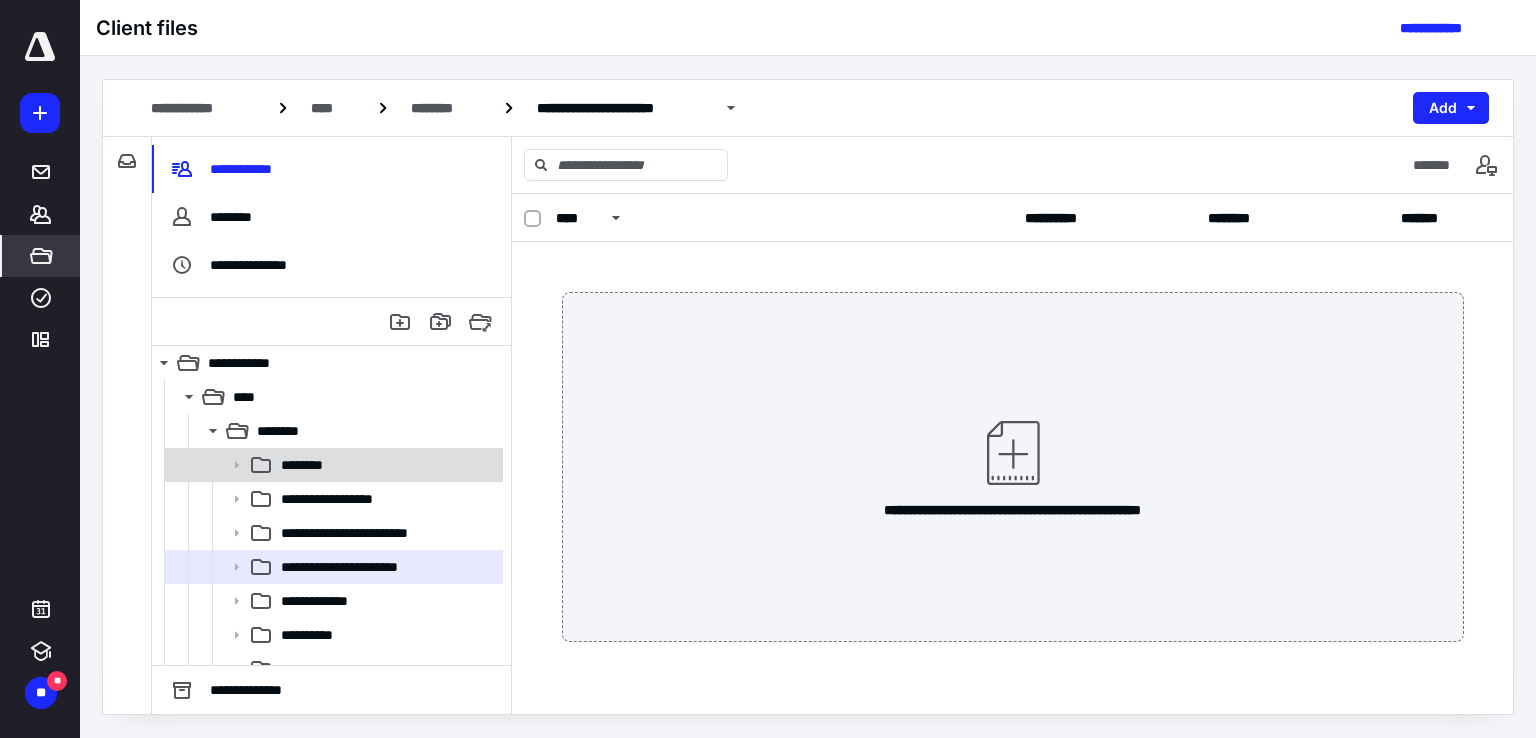 click 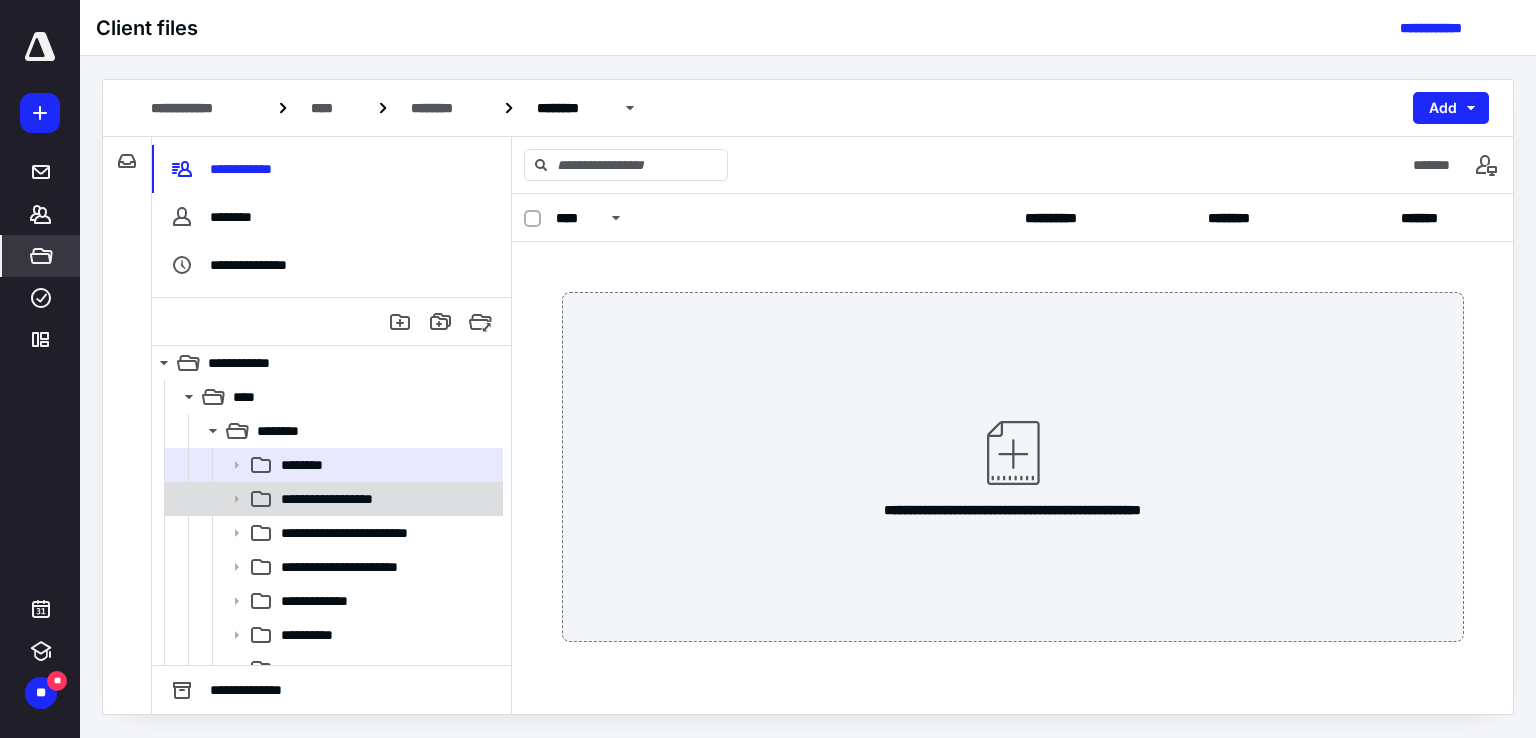click 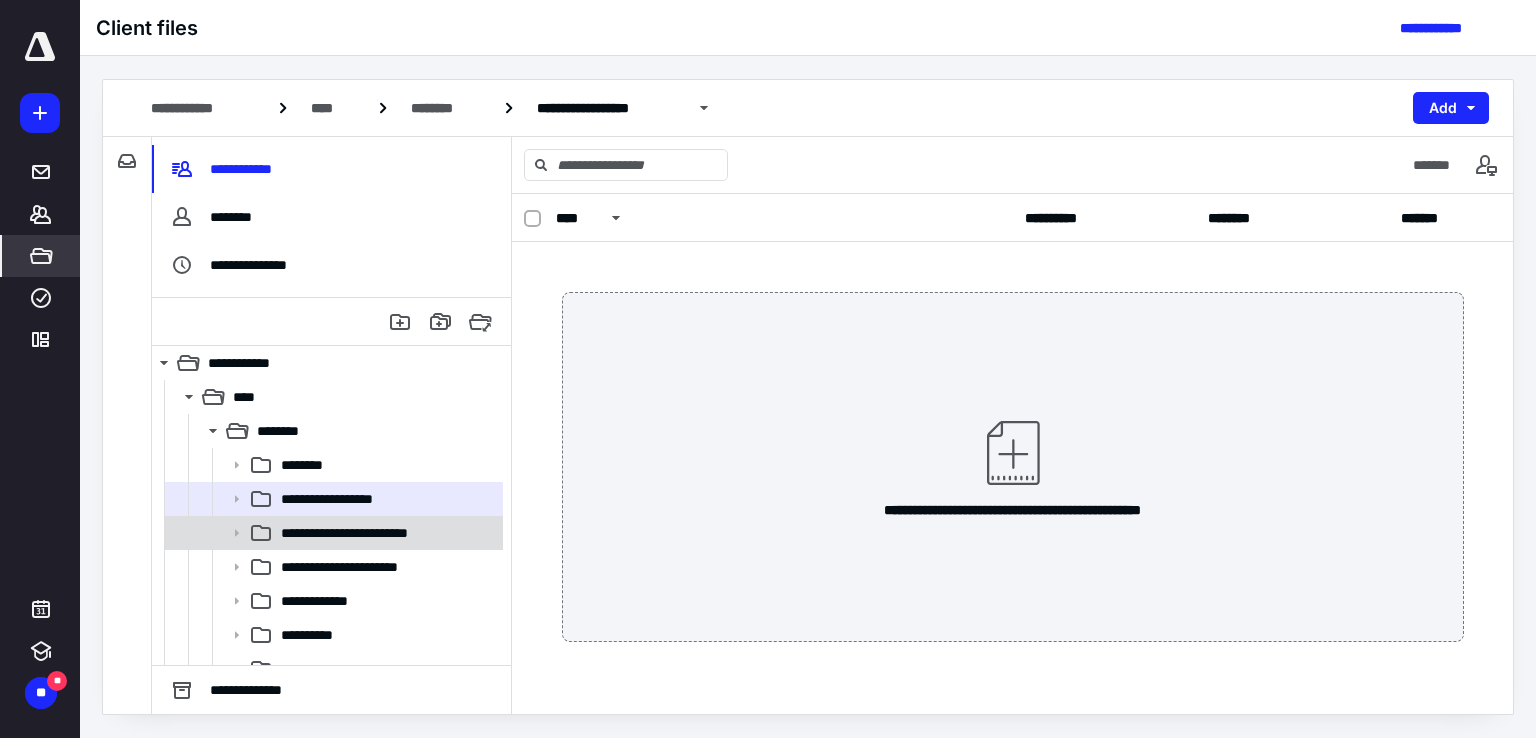 click 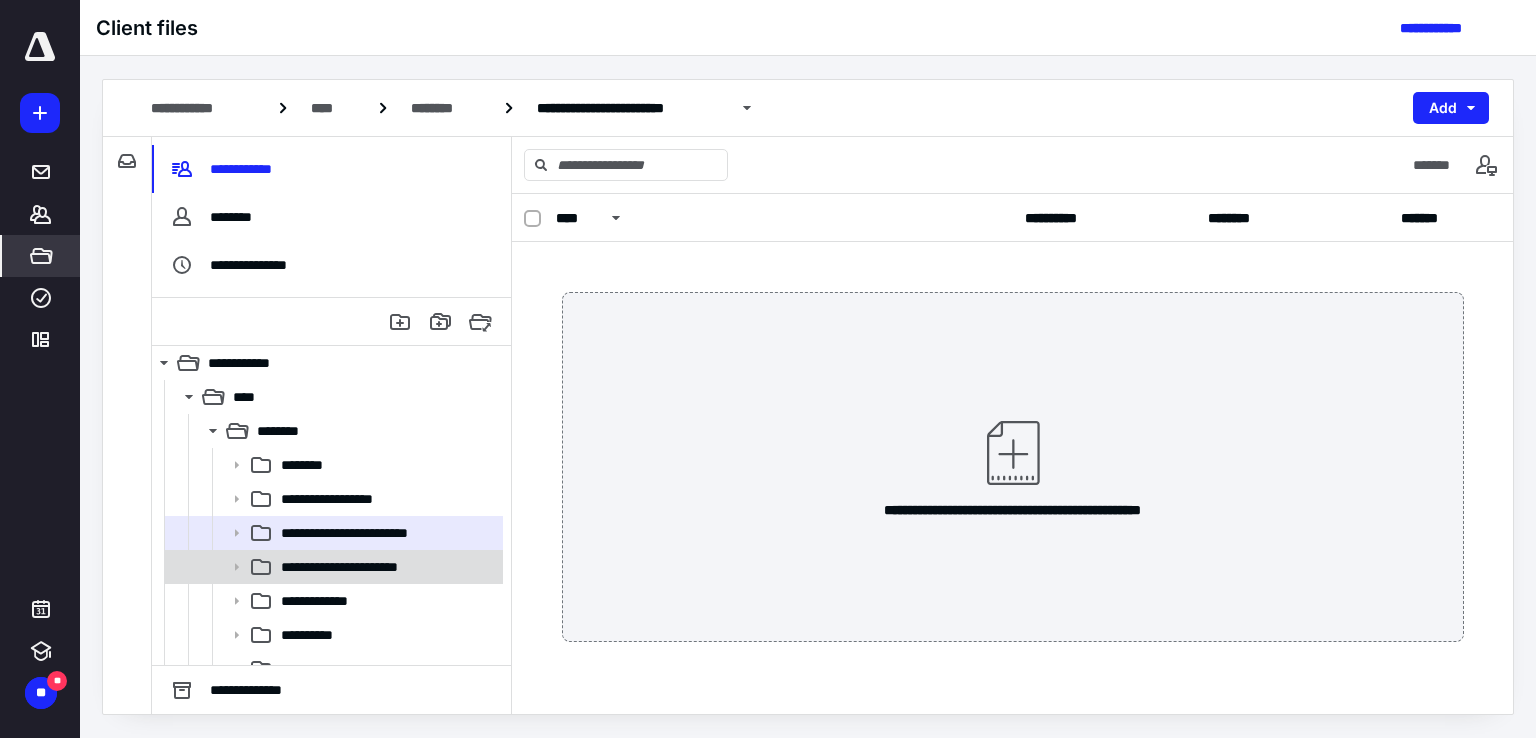 click 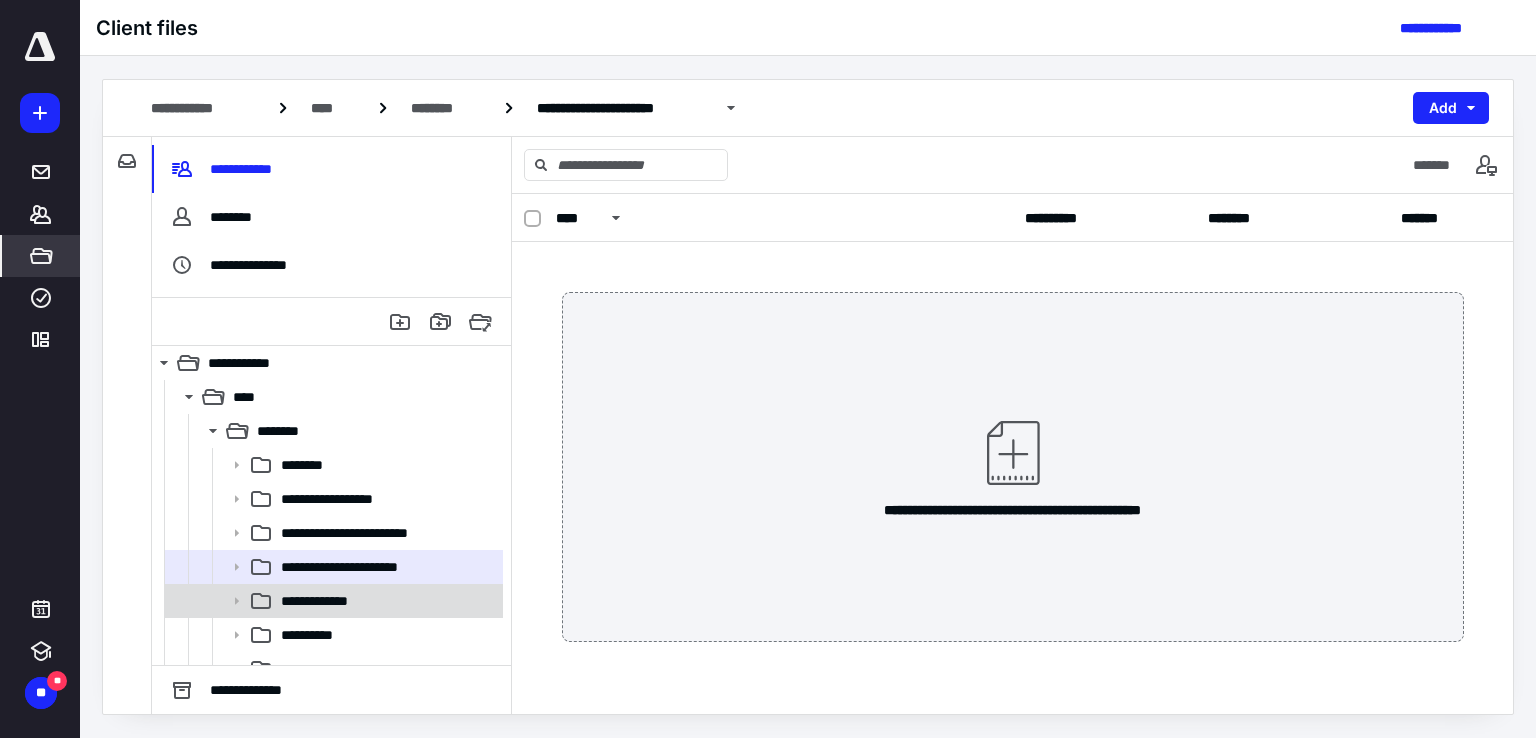 click 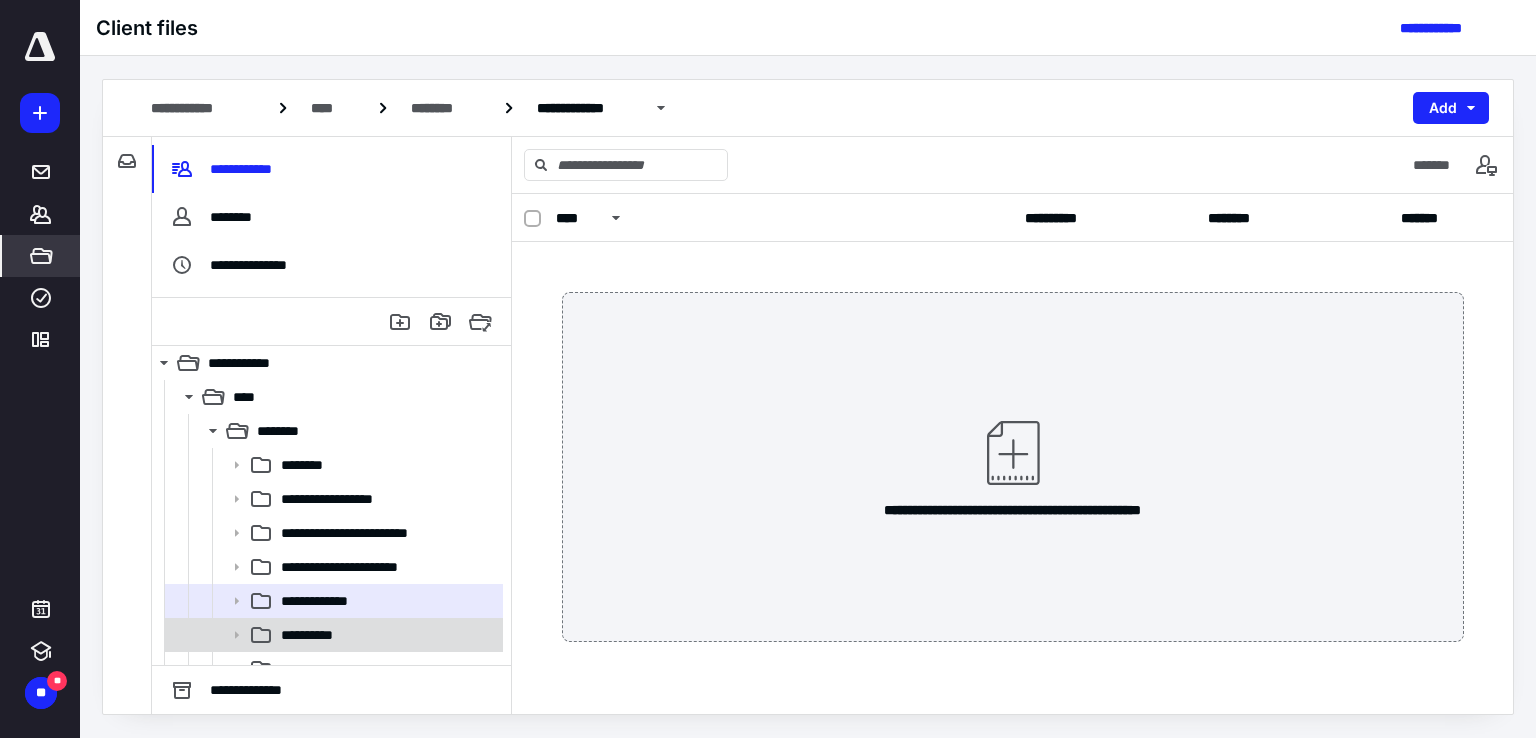 click 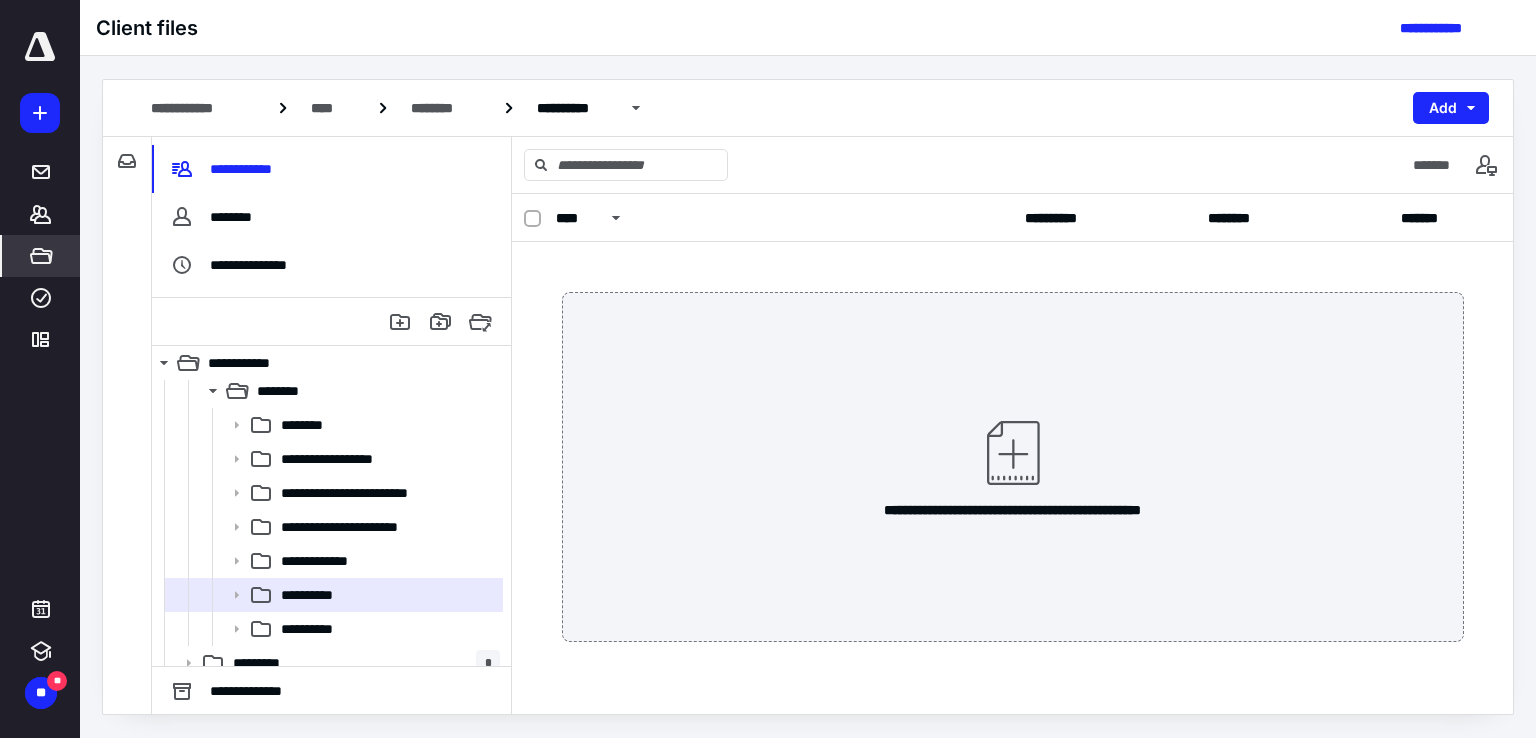 scroll, scrollTop: 54, scrollLeft: 0, axis: vertical 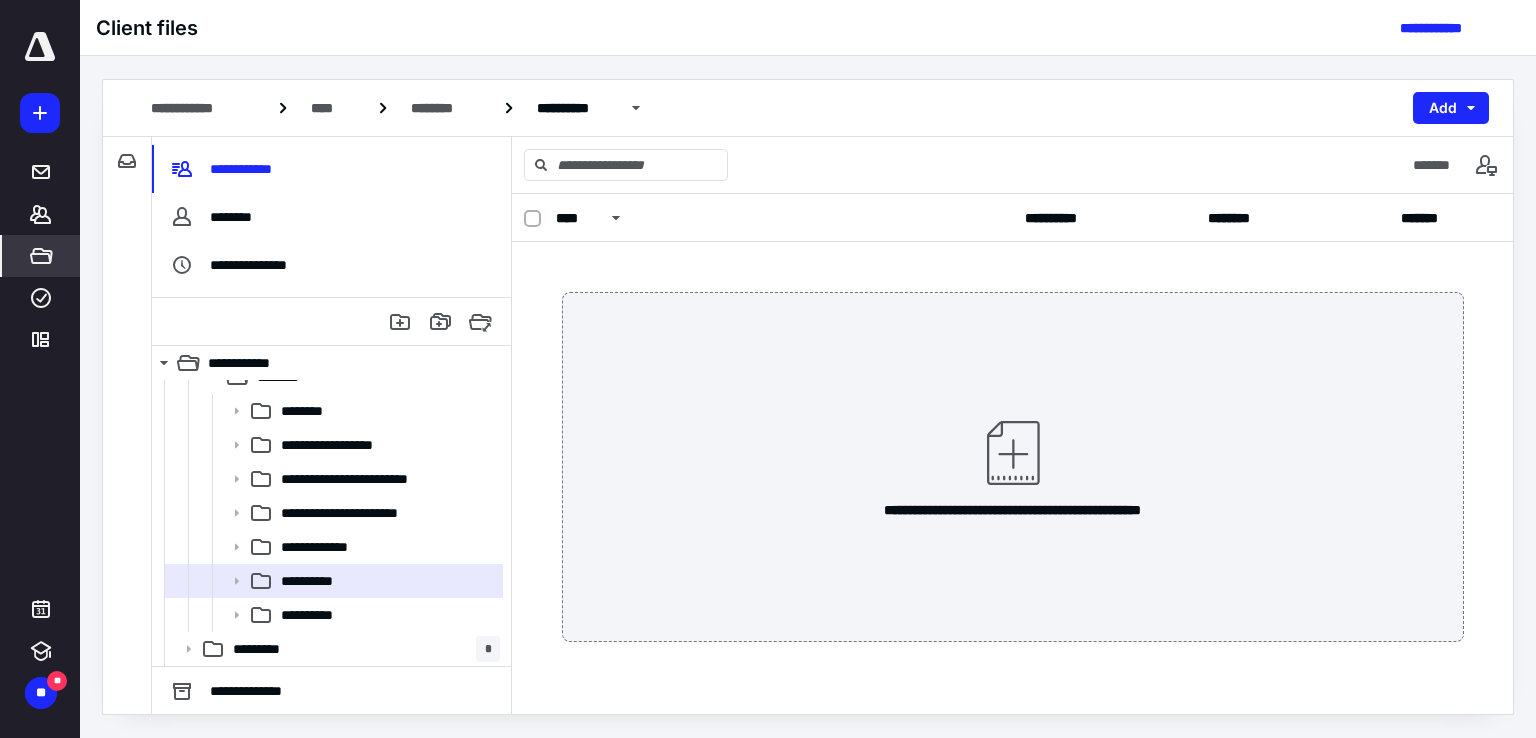 click on "**********" at bounding box center [1013, 467] 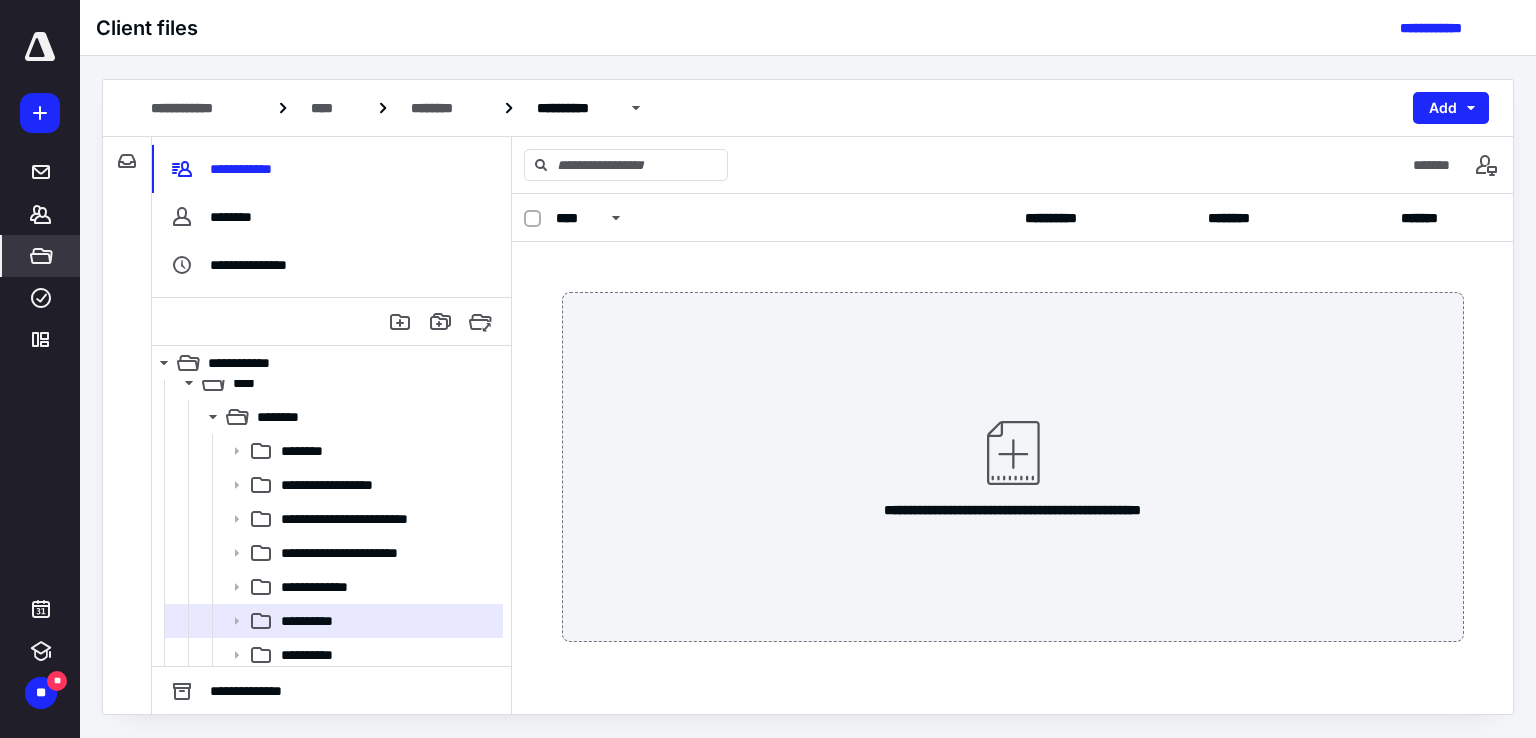 scroll, scrollTop: 0, scrollLeft: 0, axis: both 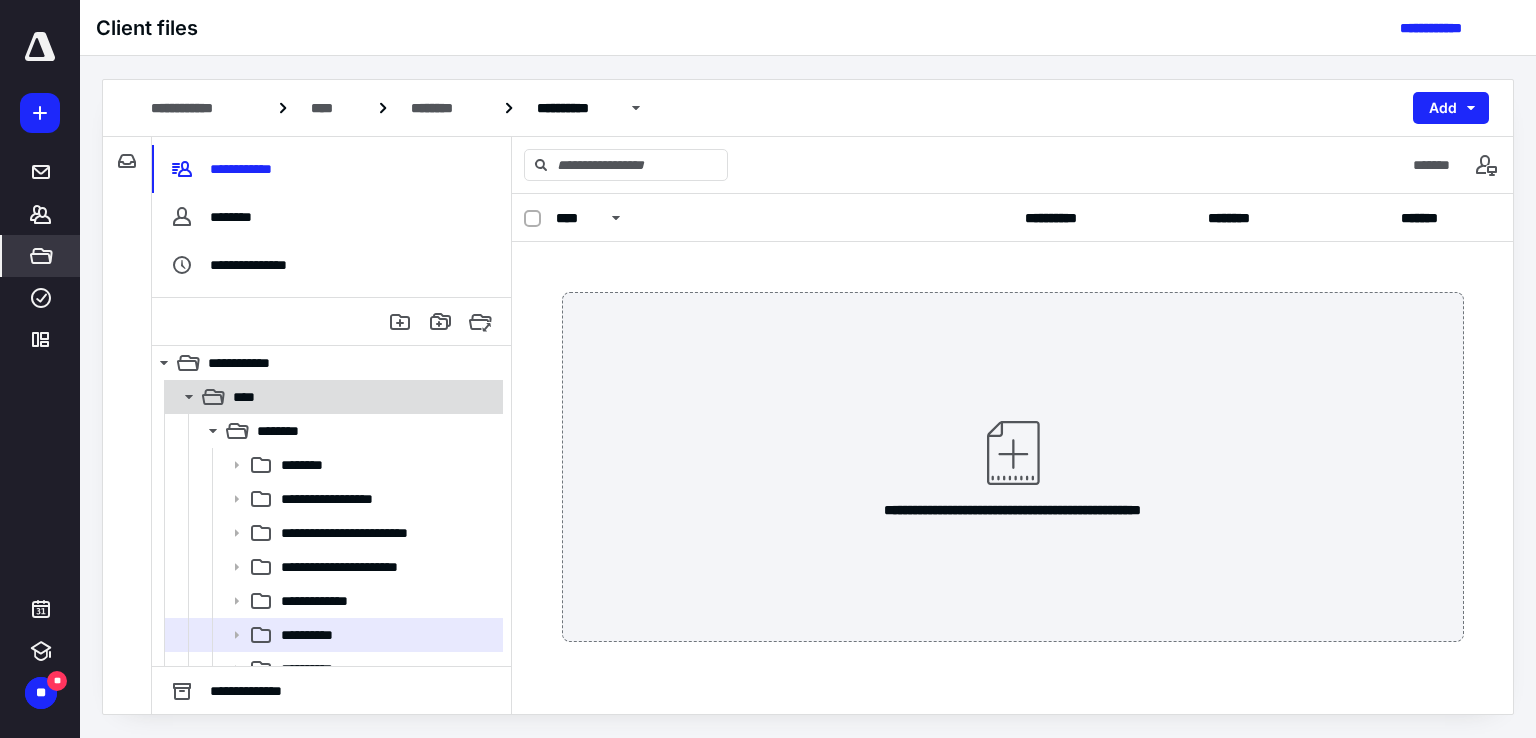 click 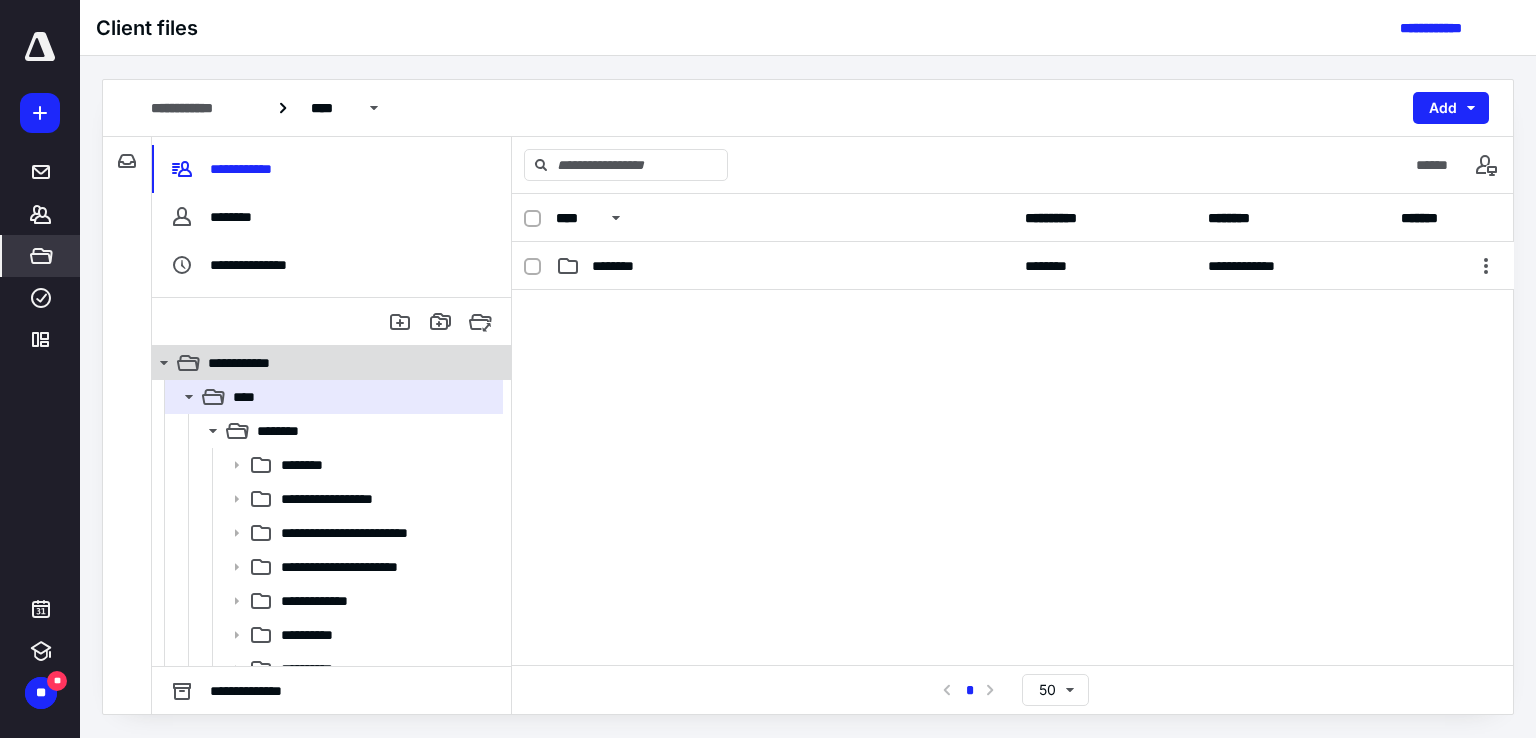click 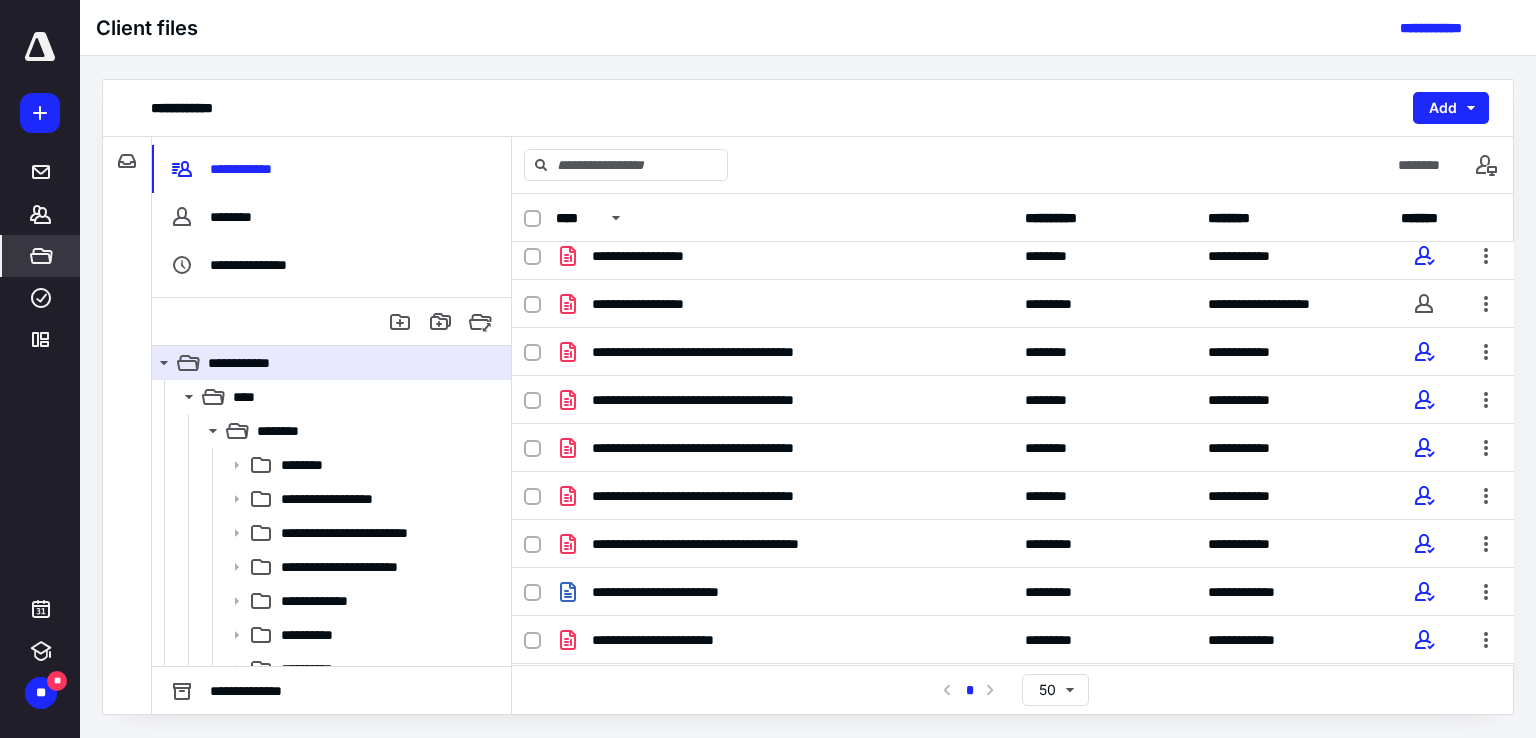 scroll, scrollTop: 492, scrollLeft: 0, axis: vertical 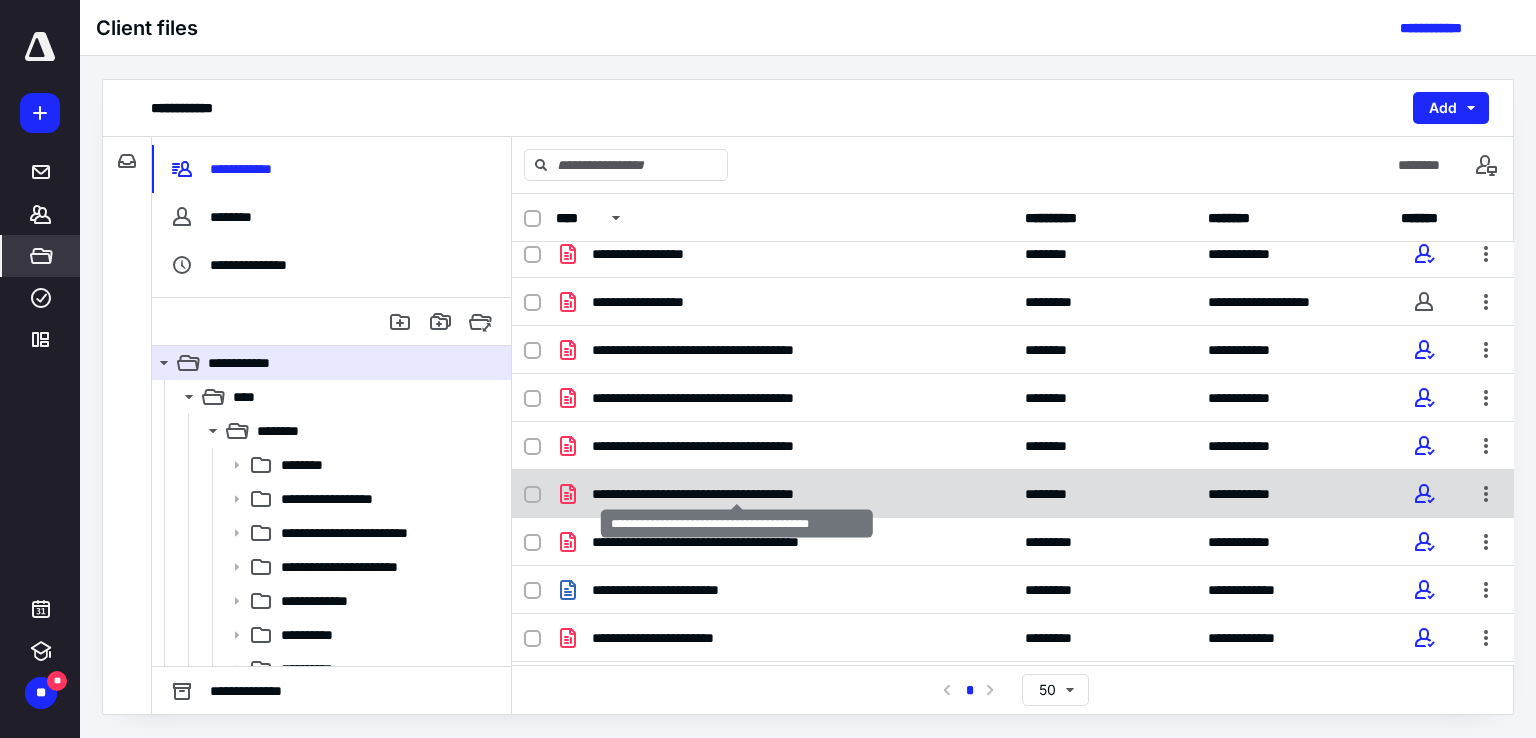 click on "**********" at bounding box center [736, 494] 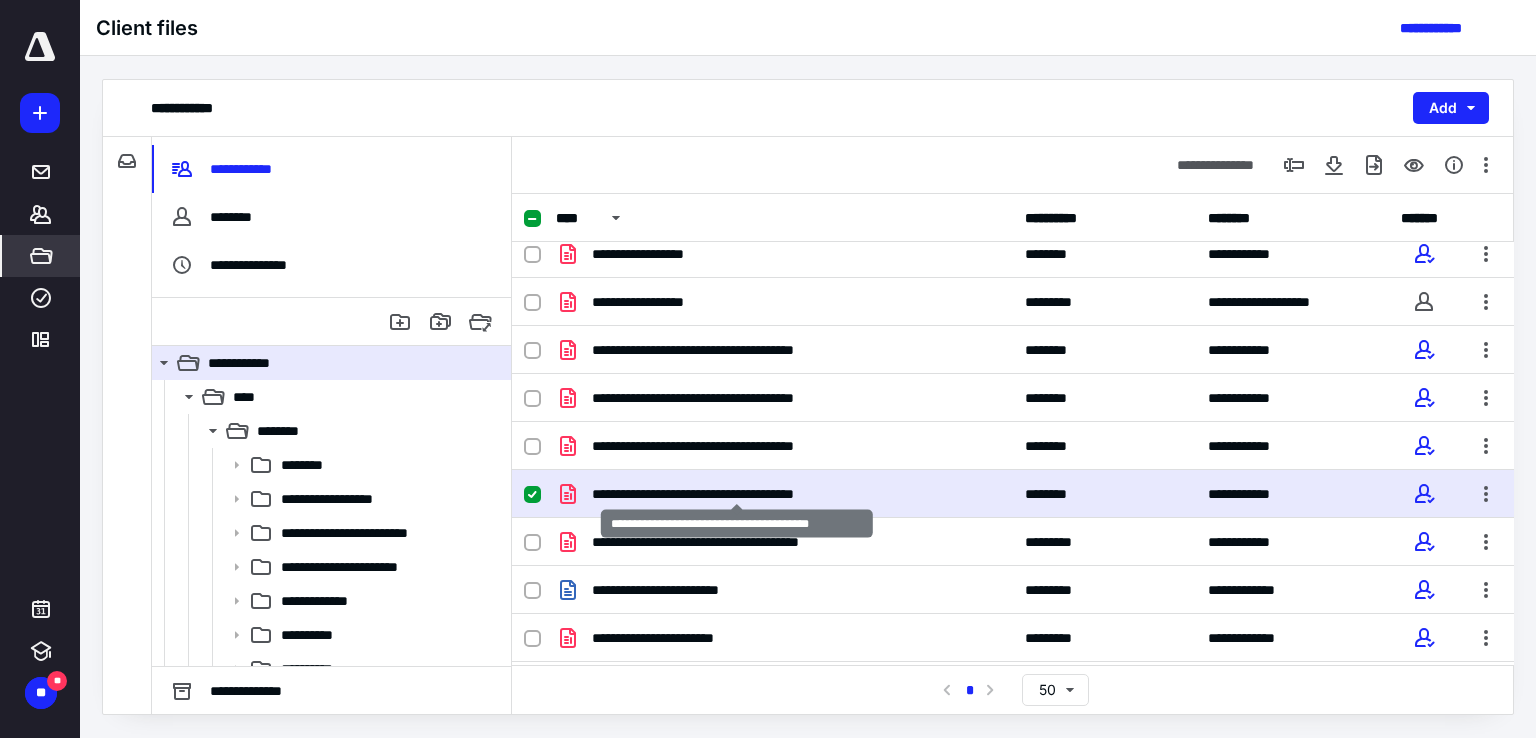 click on "**********" at bounding box center (736, 494) 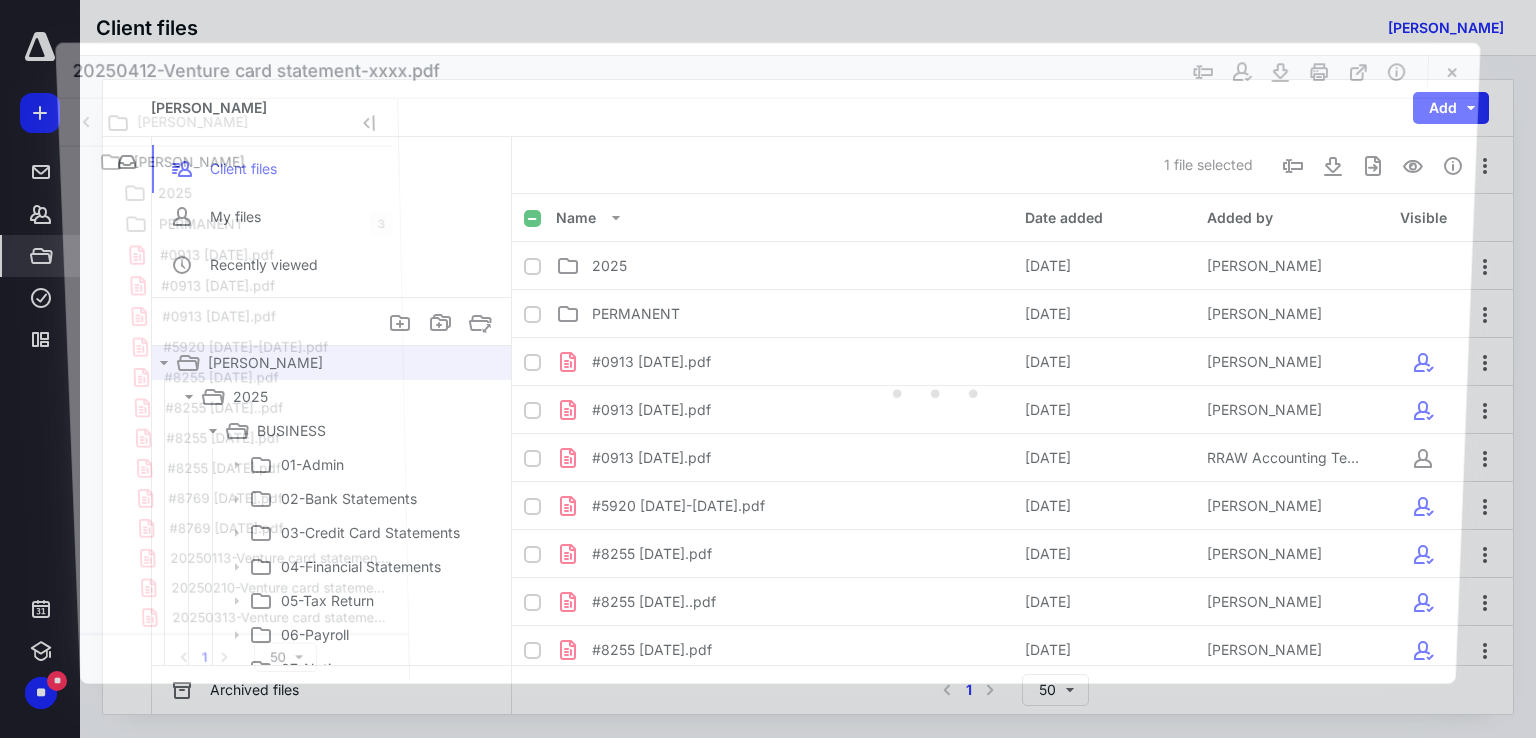 scroll, scrollTop: 492, scrollLeft: 0, axis: vertical 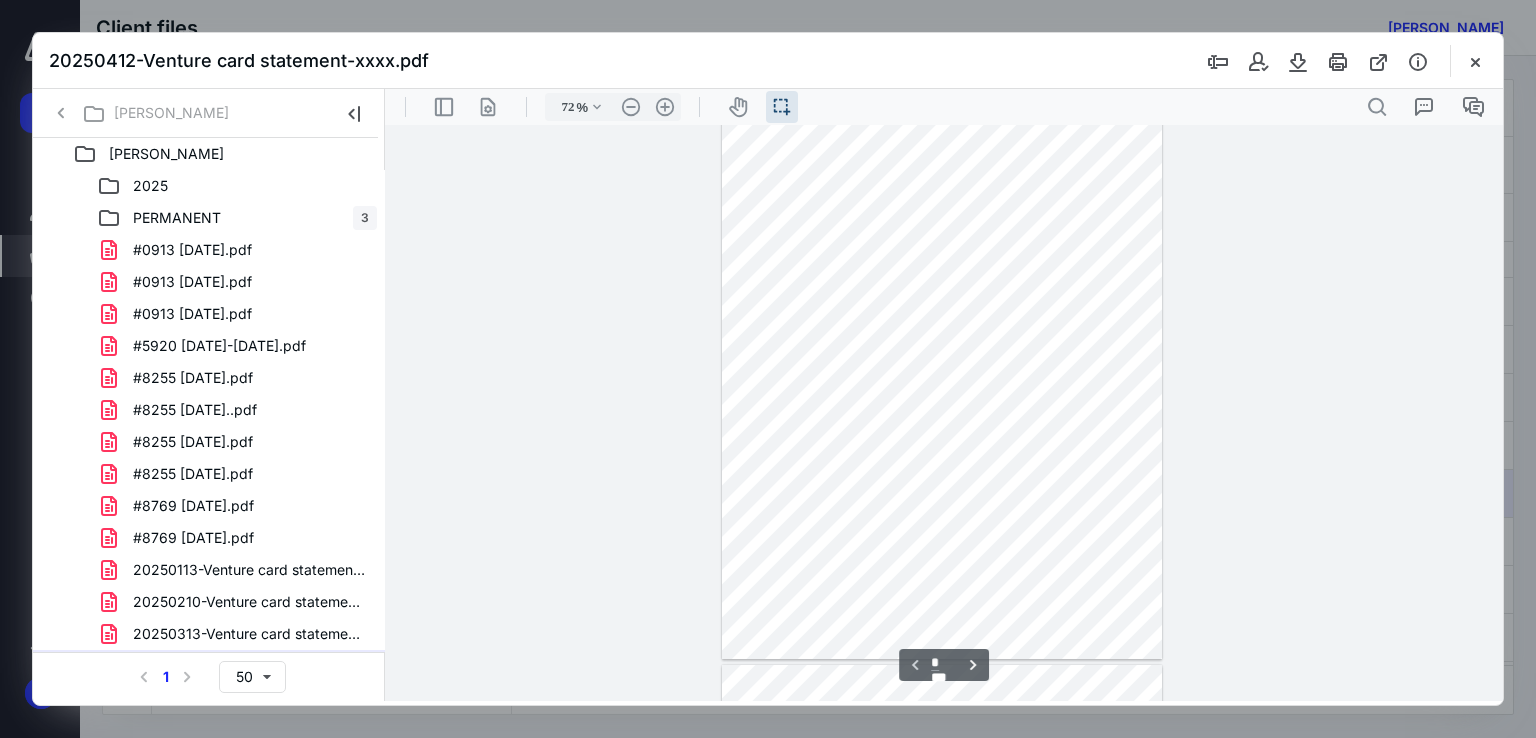 click at bounding box center [942, 374] 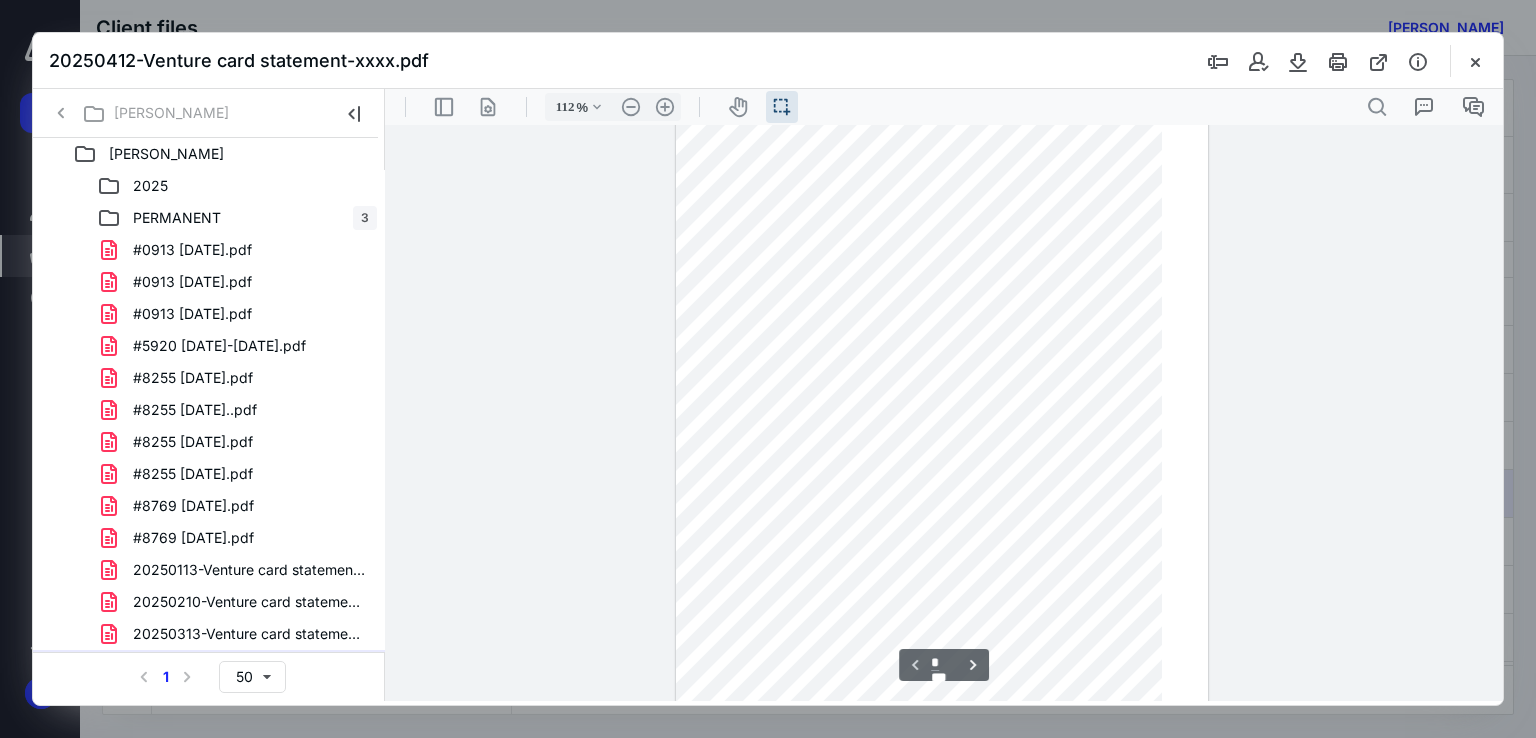 scroll, scrollTop: 192, scrollLeft: 0, axis: vertical 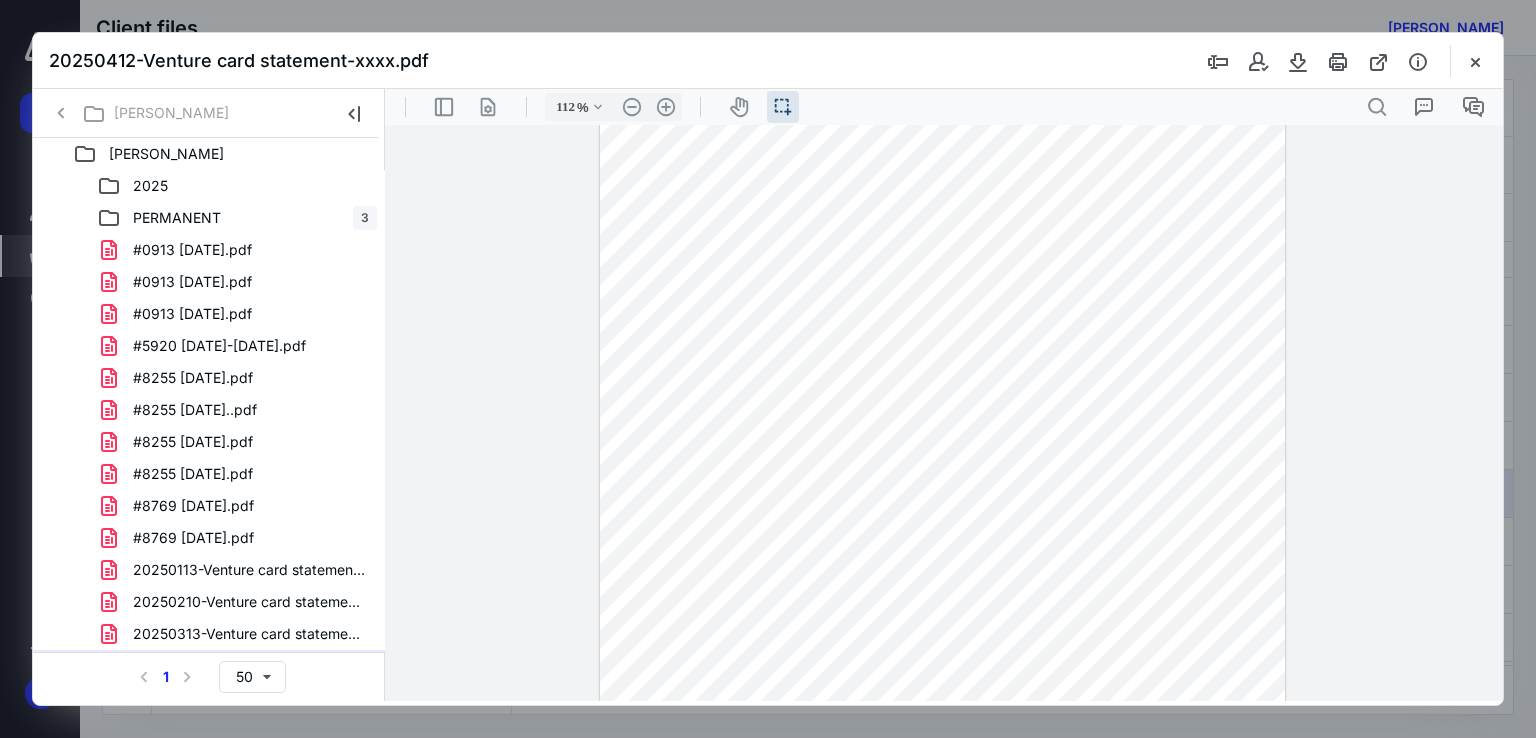click at bounding box center [942, 380] 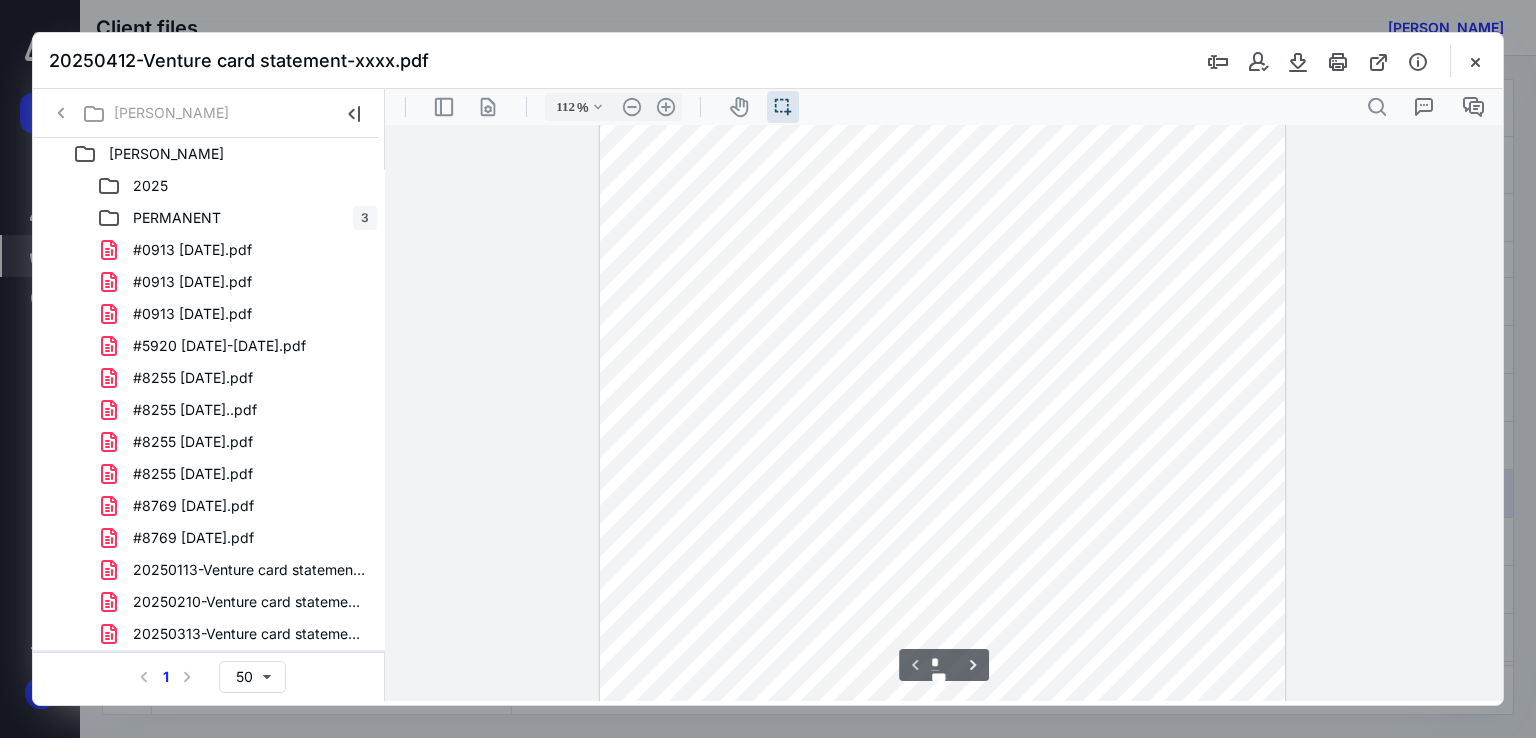 scroll, scrollTop: 0, scrollLeft: 0, axis: both 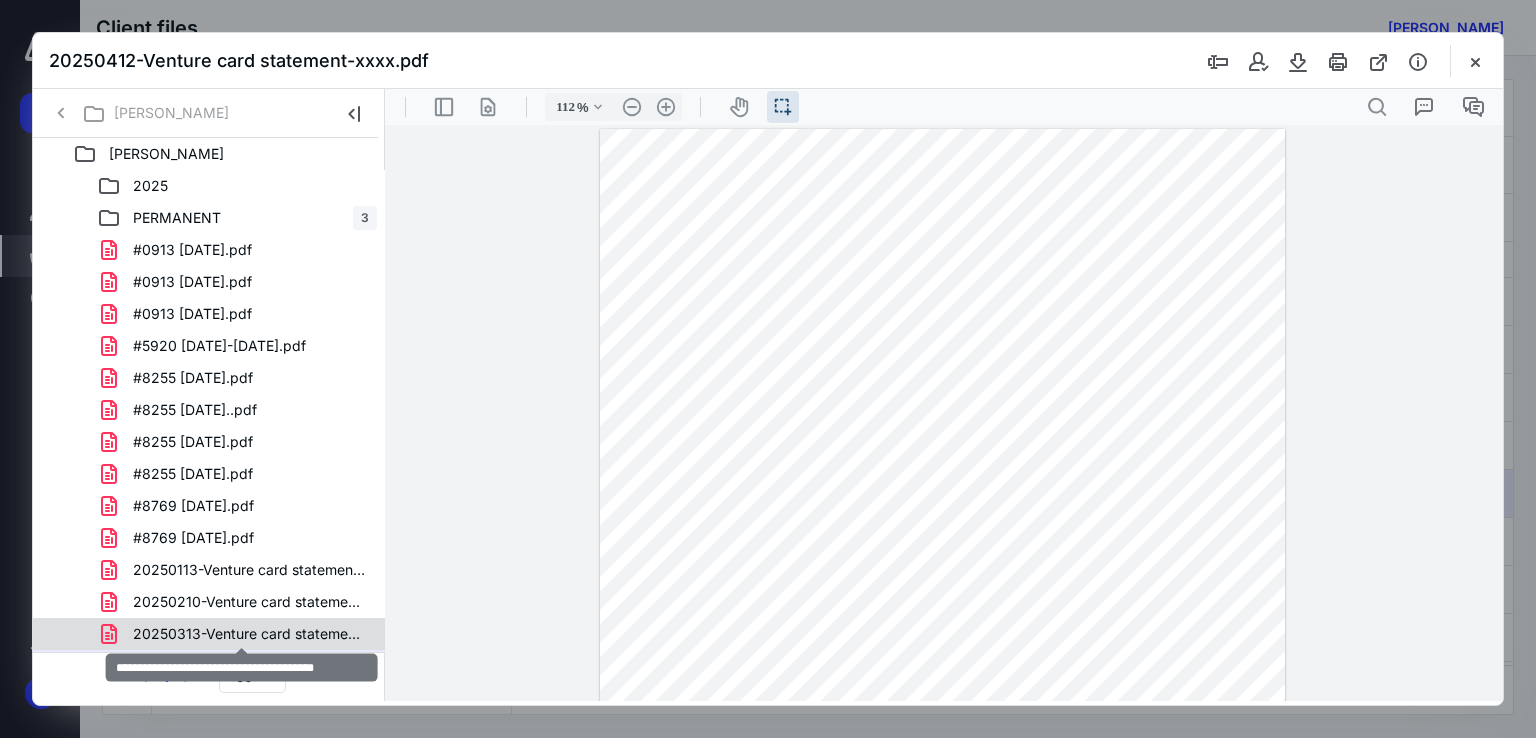click on "20250313-Venture card statement-xxxx.pdf" at bounding box center (249, 634) 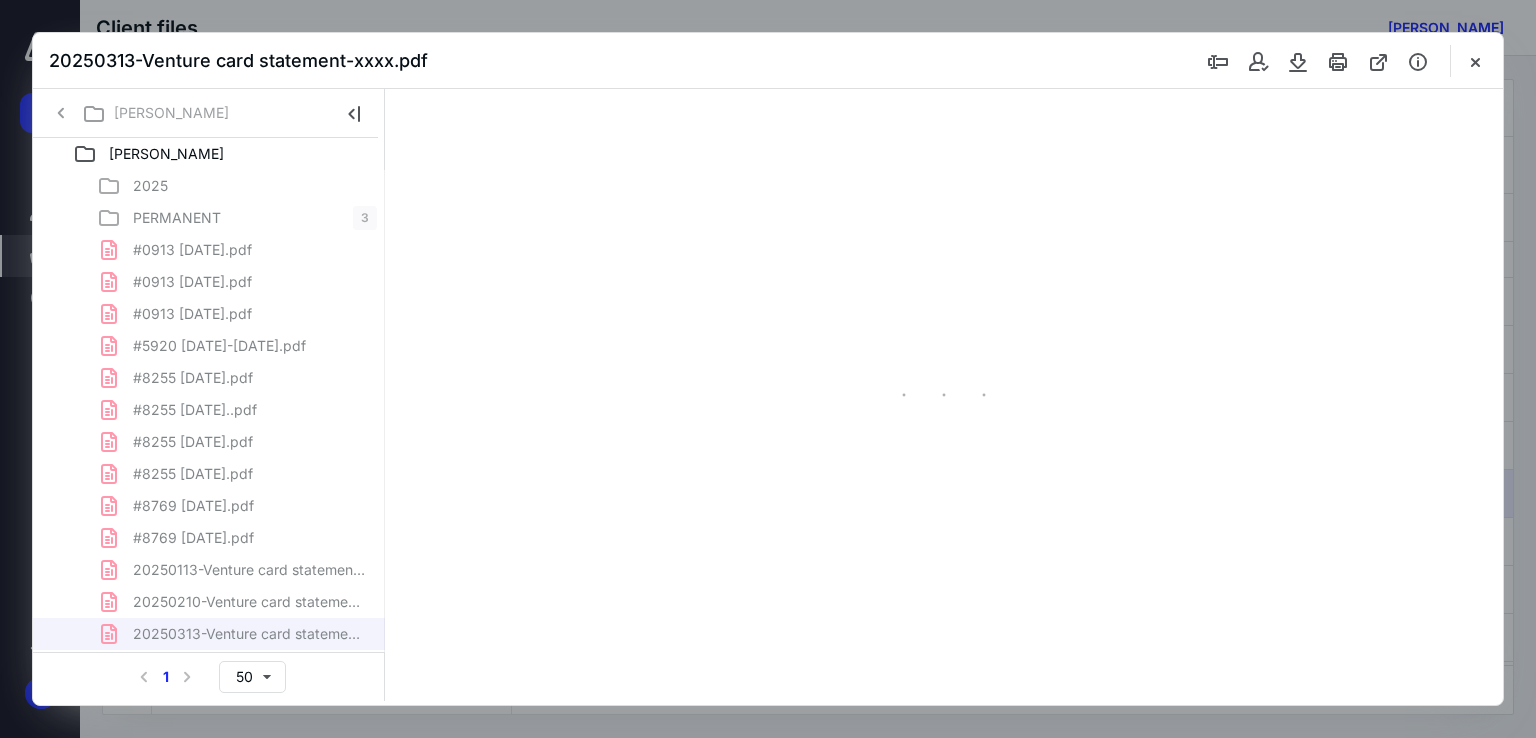scroll, scrollTop: 39, scrollLeft: 0, axis: vertical 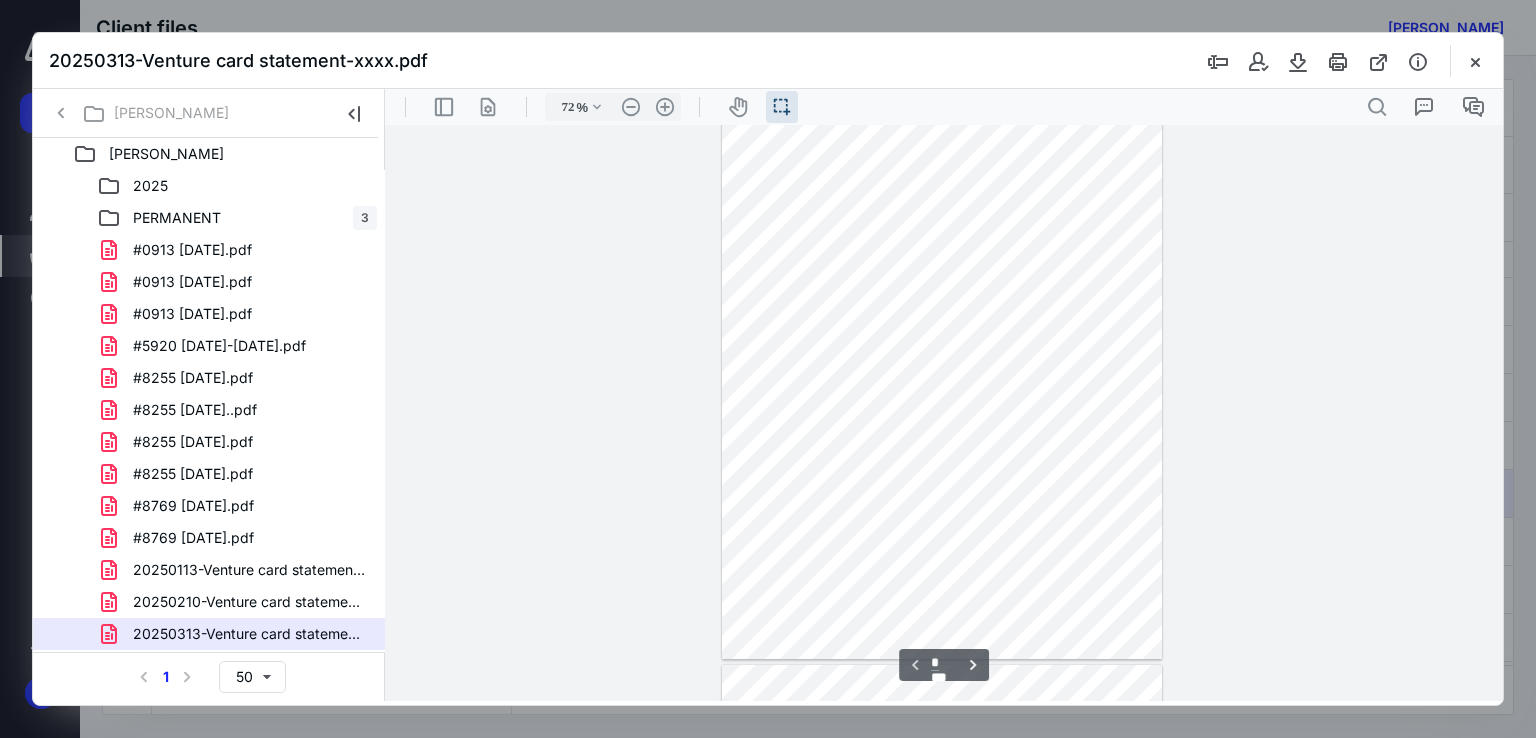 click at bounding box center [942, 374] 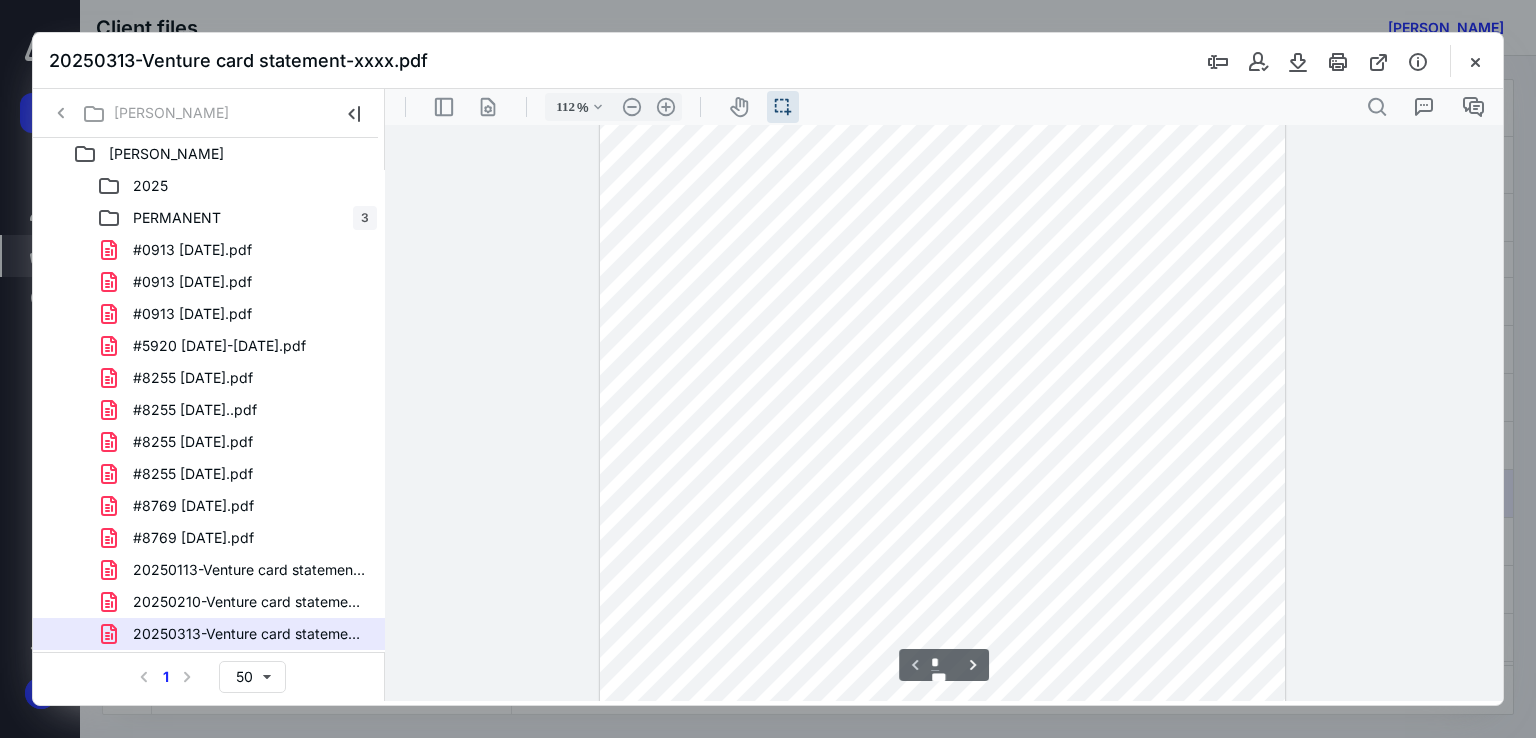 scroll, scrollTop: 0, scrollLeft: 0, axis: both 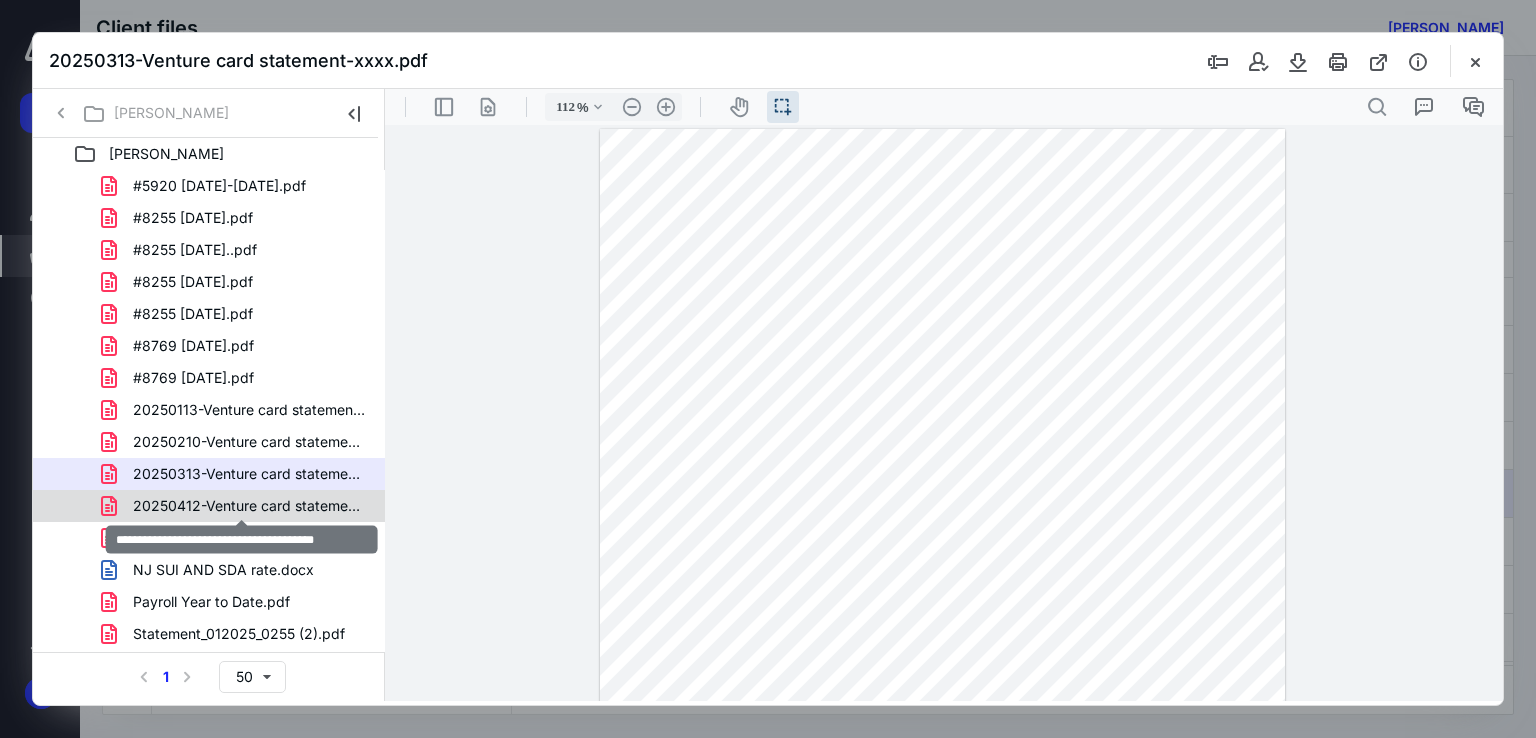 click on "20250412-Venture card statement-xxxx.pdf" at bounding box center [249, 506] 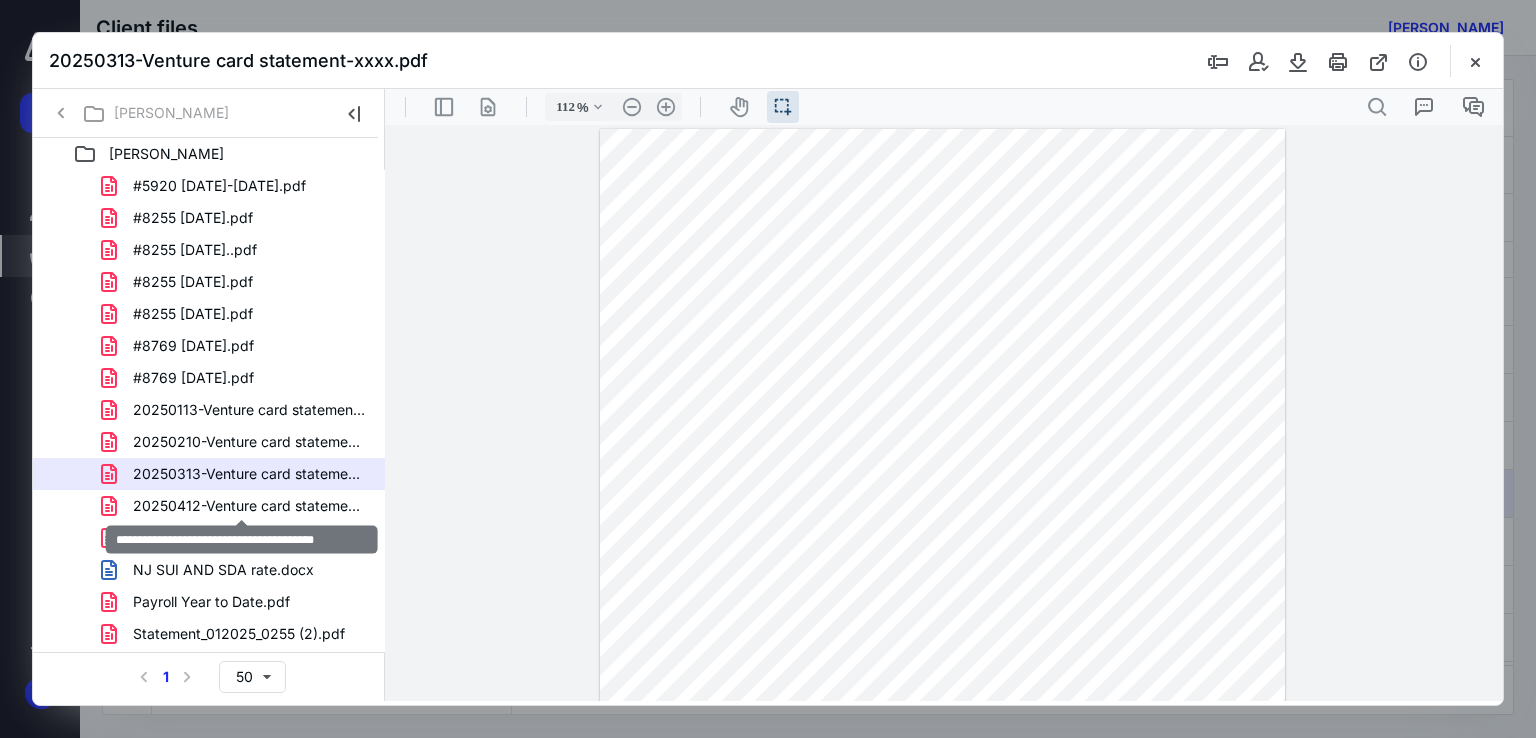 click on "2025 PERMANENT 3 #0913 Feb 2025.pdf #0913 Jan 2025.pdf #0913 Mar 2025.pdf #5920 Feb-Mar 2025.pdf #8255 Feb 2025.pdf #8255 Jan 2025..pdf #8255 Jan 2025.pdf #8255 Mar 2025.pdf #8769 Feb 2025.pdf #8769 Mar 2025.pdf 20250113-Venture card statement-xxxx.pdf 20250210-Venture card statement-xxxx.pdf 20250313-Venture card statement-xxxx.pdf 20250412-Venture card statement-xxxx.pdf Capitol One Statement_012025_0255 (1).pdf NJ SUI AND SDA  rate.docx Payroll Year to Date.pdf Statement_012025_0255 (2).pdf Statement_022025_0255 (1).pdf Statement_022025_0255.pdf Statement_022025_7733_CO.pdf Statement_032025_0255.pdf Statement_042025_0255.pdf tb bank csv files.csv td bank qbo files.qbo" at bounding box center (209, 442) 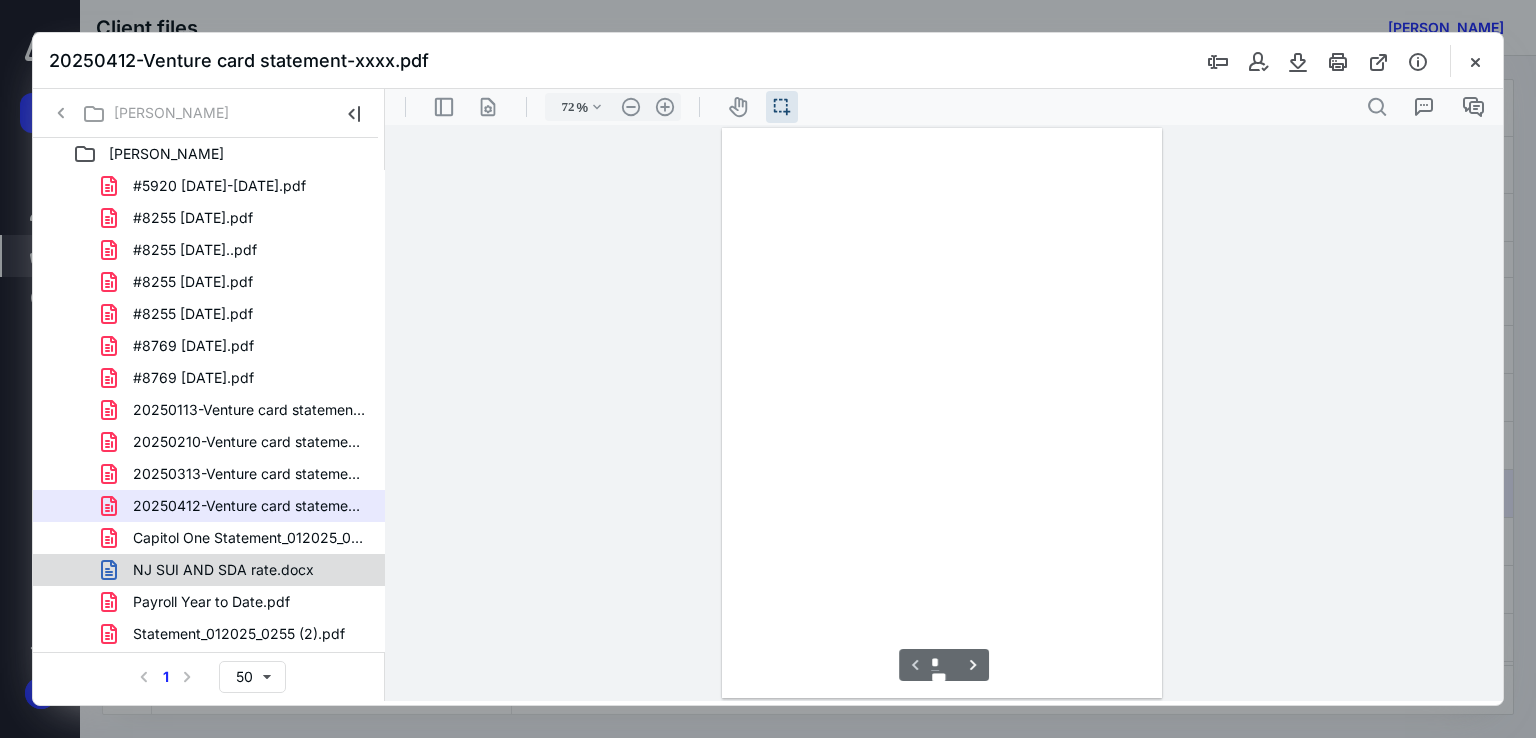 scroll, scrollTop: 39, scrollLeft: 0, axis: vertical 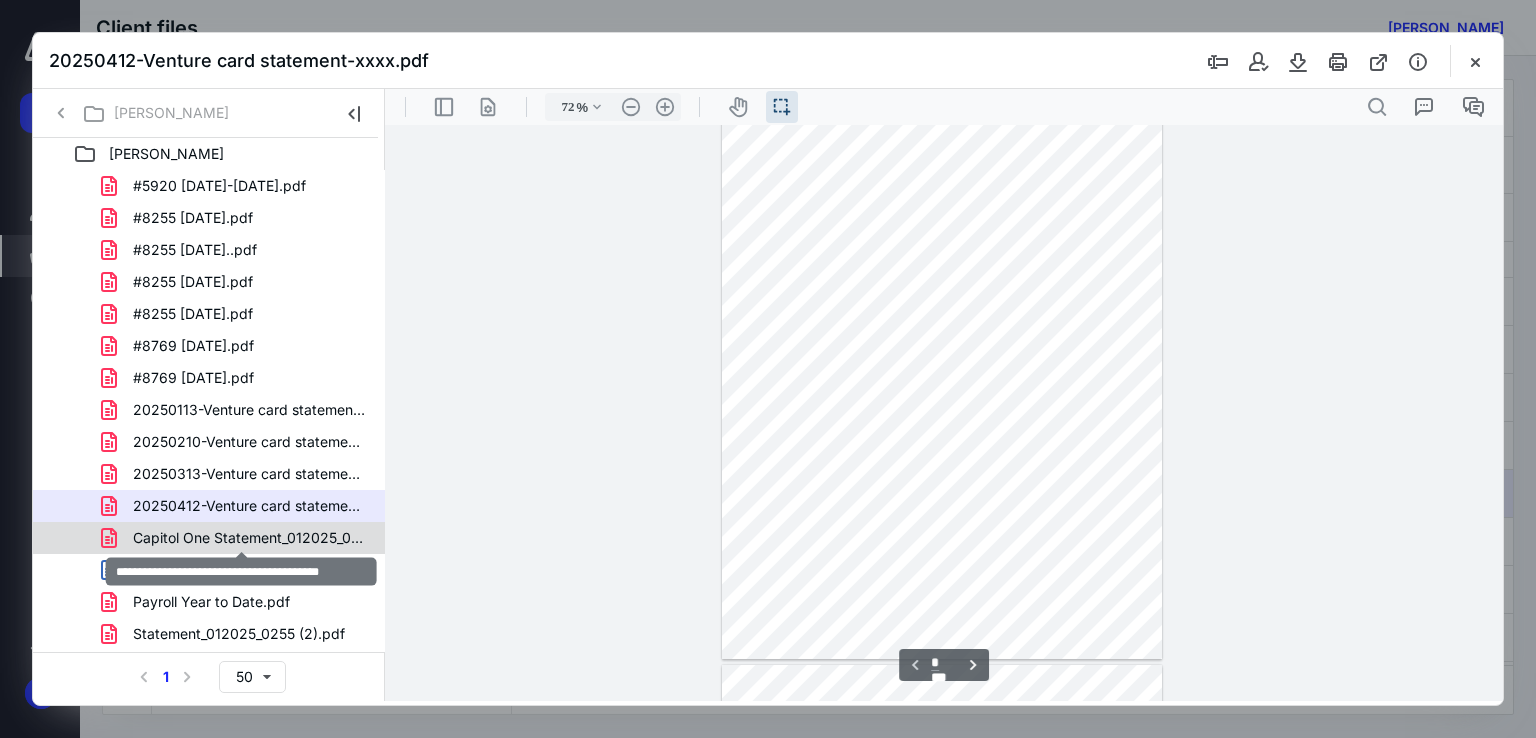 click on "Capitol One Statement_012025_0255 (1).pdf" at bounding box center (249, 538) 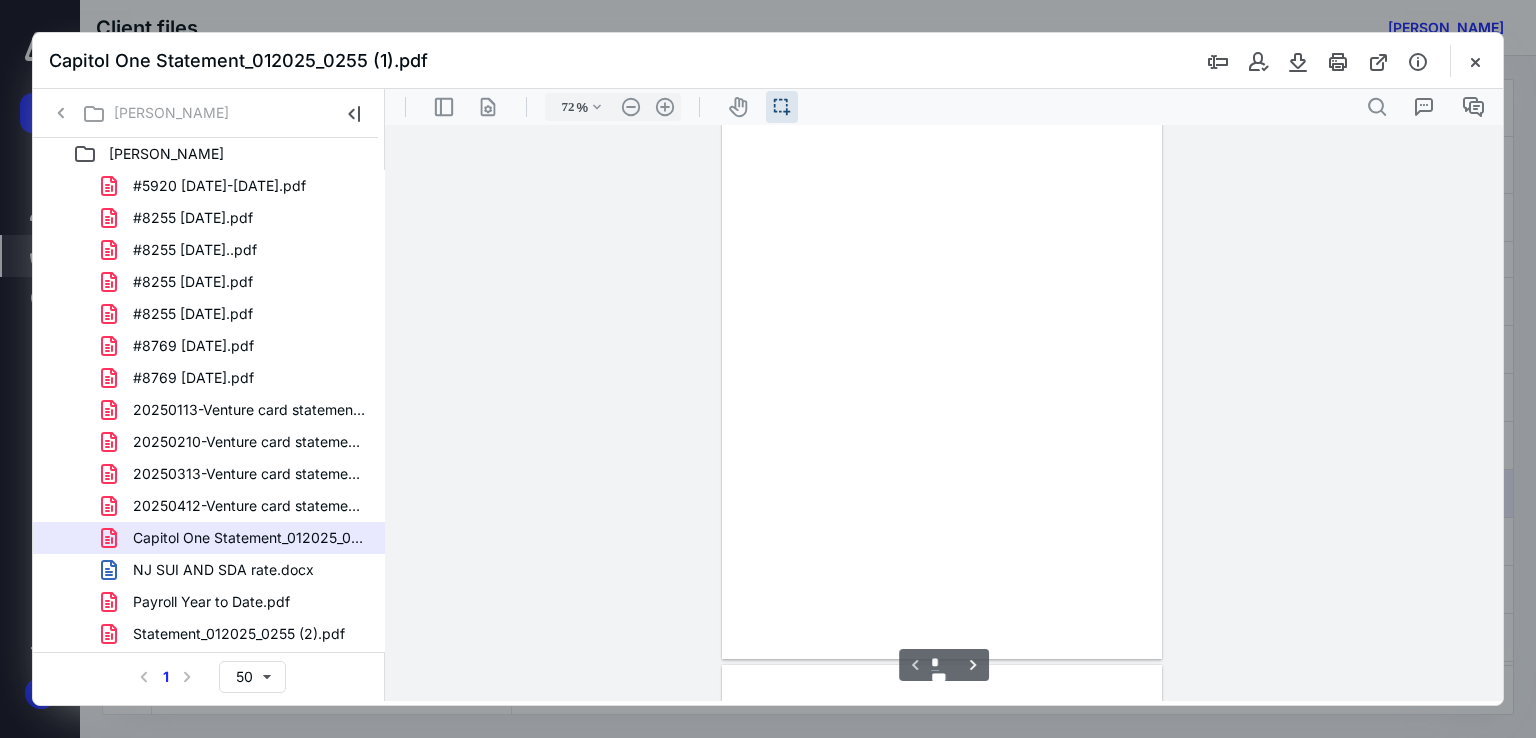 scroll, scrollTop: 39, scrollLeft: 0, axis: vertical 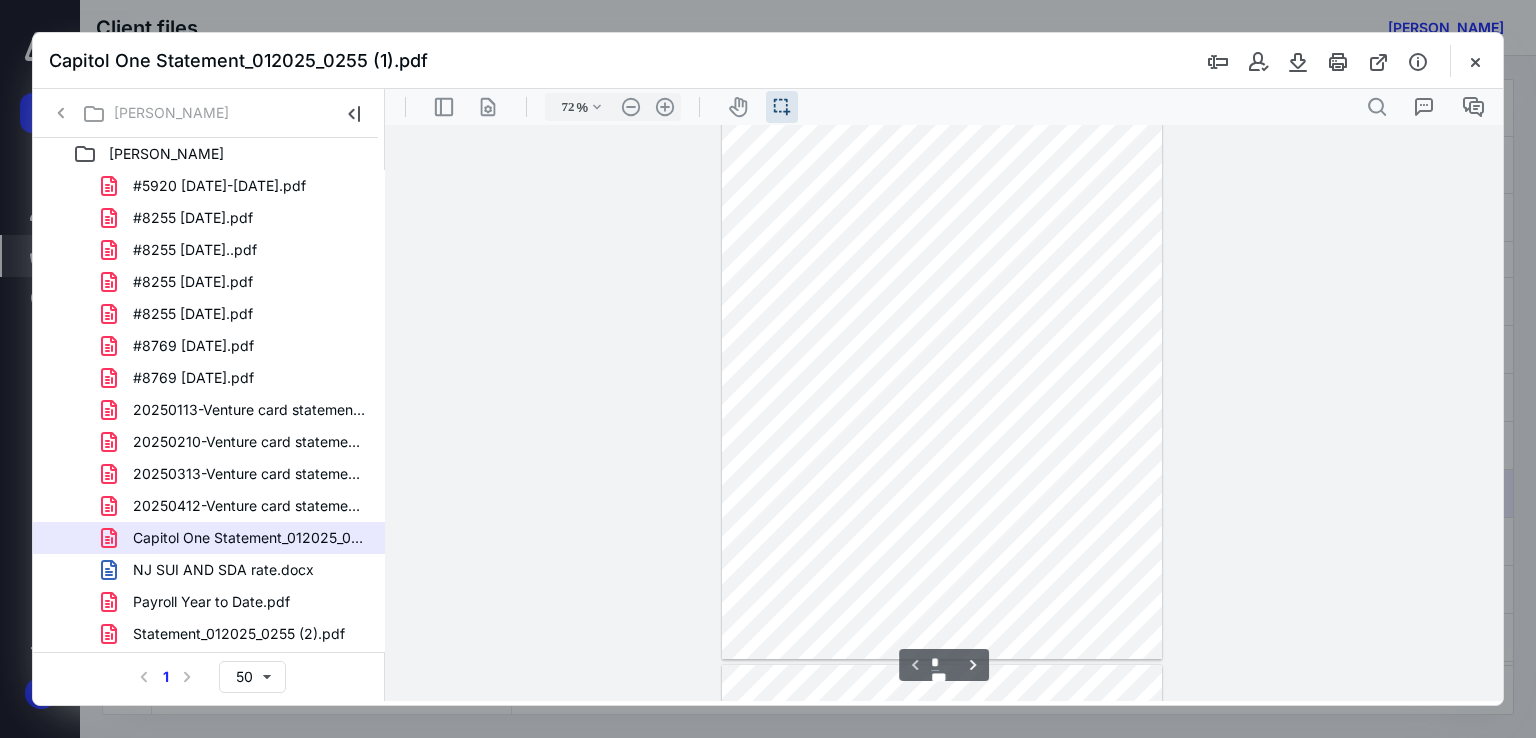 click at bounding box center (942, 374) 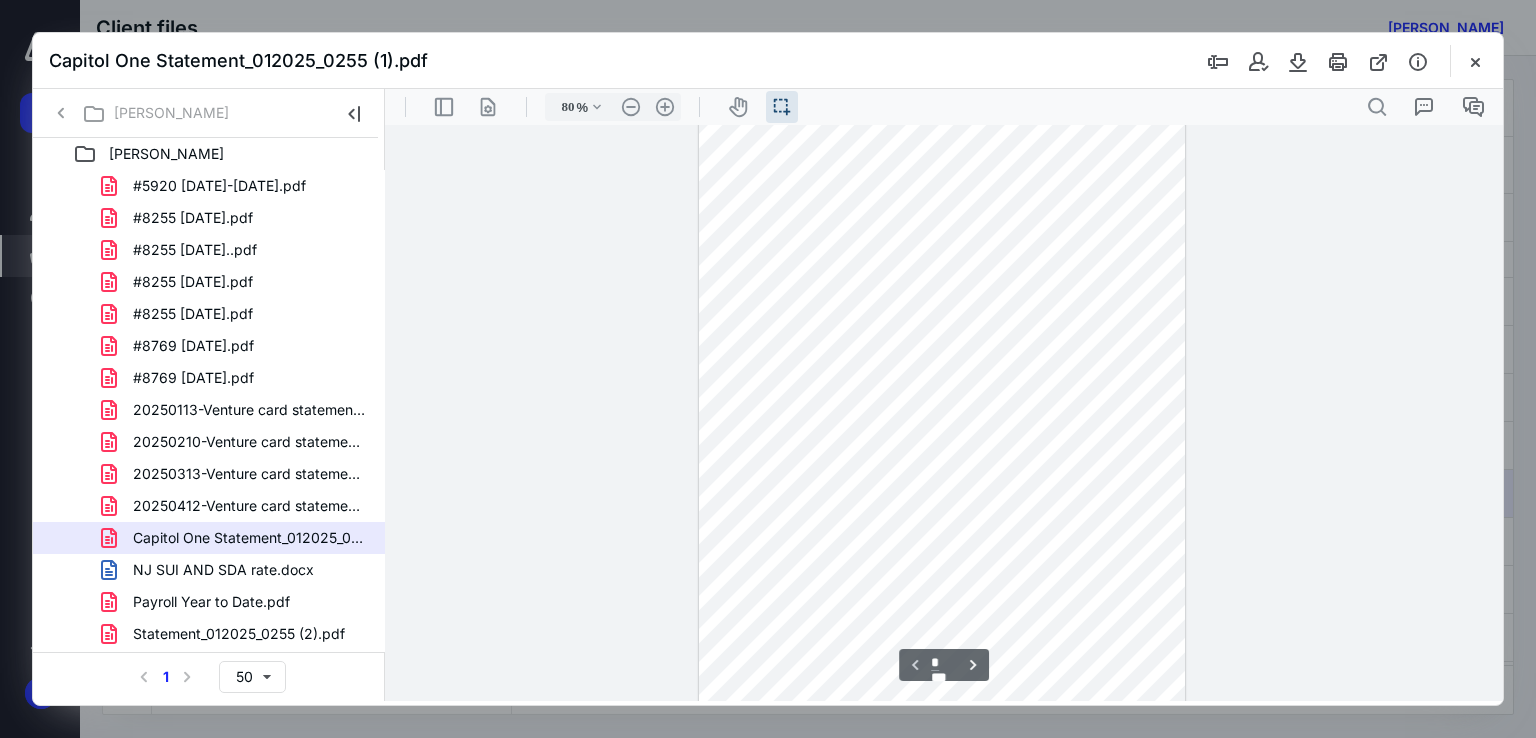 scroll, scrollTop: 0, scrollLeft: 0, axis: both 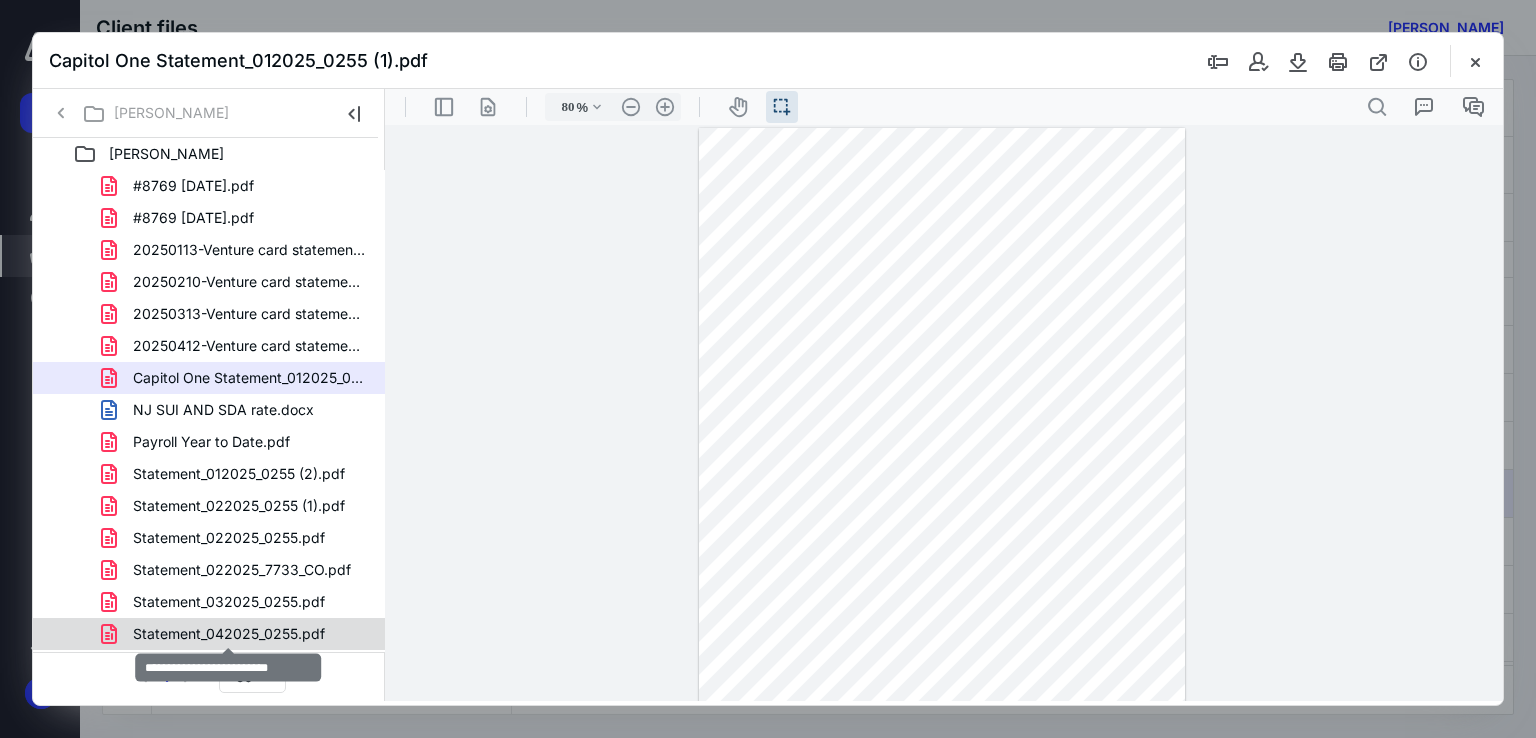 click on "Statement_042025_0255.pdf" at bounding box center (229, 634) 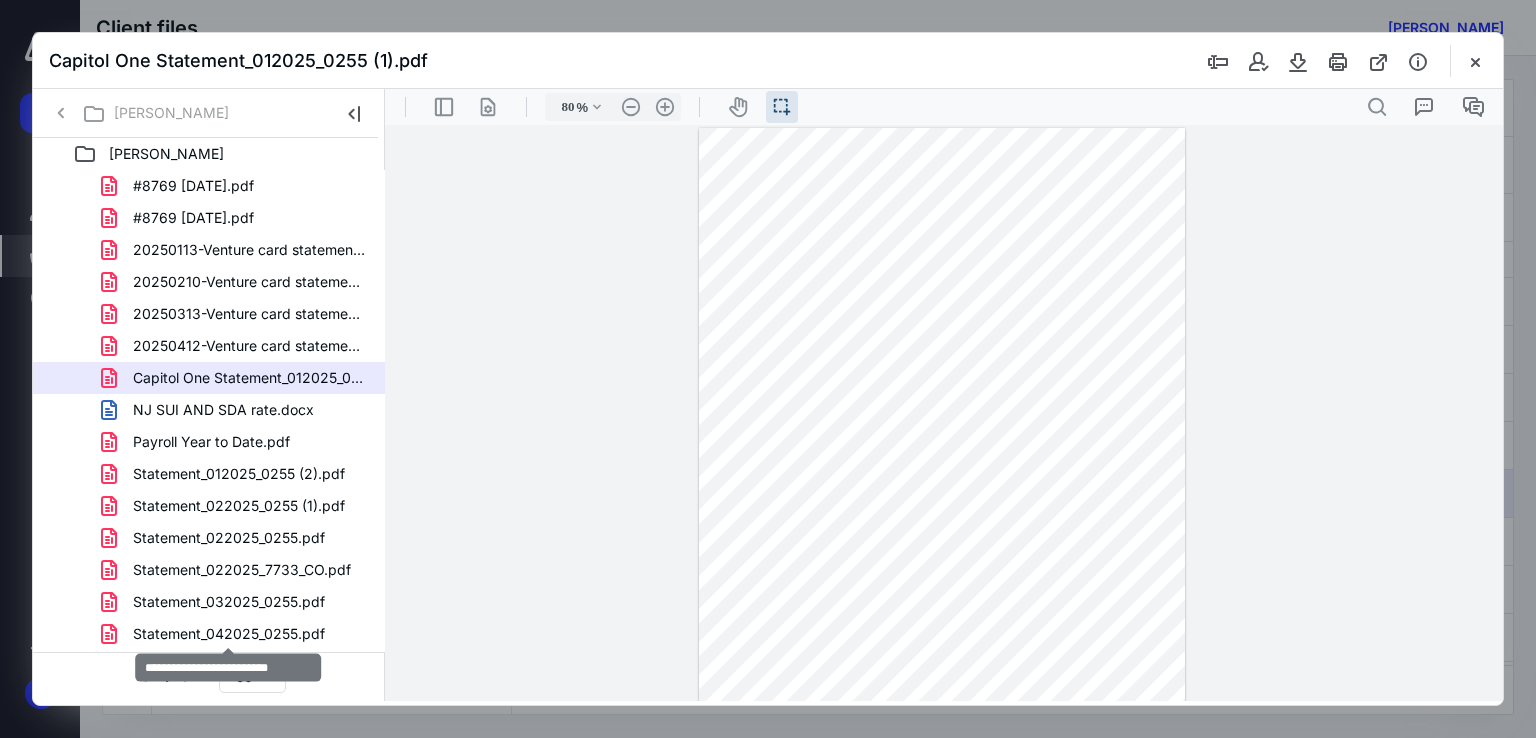 click on "2025 PERMANENT 3 #0913 Feb 2025.pdf #0913 Jan 2025.pdf #0913 Mar 2025.pdf #5920 Feb-Mar 2025.pdf #8255 Feb 2025.pdf #8255 Jan 2025..pdf #8255 Jan 2025.pdf #8255 Mar 2025.pdf #8769 Feb 2025.pdf #8769 Mar 2025.pdf 20250113-Venture card statement-xxxx.pdf 20250210-Venture card statement-xxxx.pdf 20250313-Venture card statement-xxxx.pdf 20250412-Venture card statement-xxxx.pdf Capitol One Statement_012025_0255 (1).pdf NJ SUI AND SDA  rate.docx Payroll Year to Date.pdf Statement_012025_0255 (2).pdf Statement_022025_0255 (1).pdf Statement_022025_0255.pdf Statement_022025_7733_CO.pdf Statement_032025_0255.pdf Statement_042025_0255.pdf tb bank csv files.csv td bank qbo files.qbo" at bounding box center [209, 282] 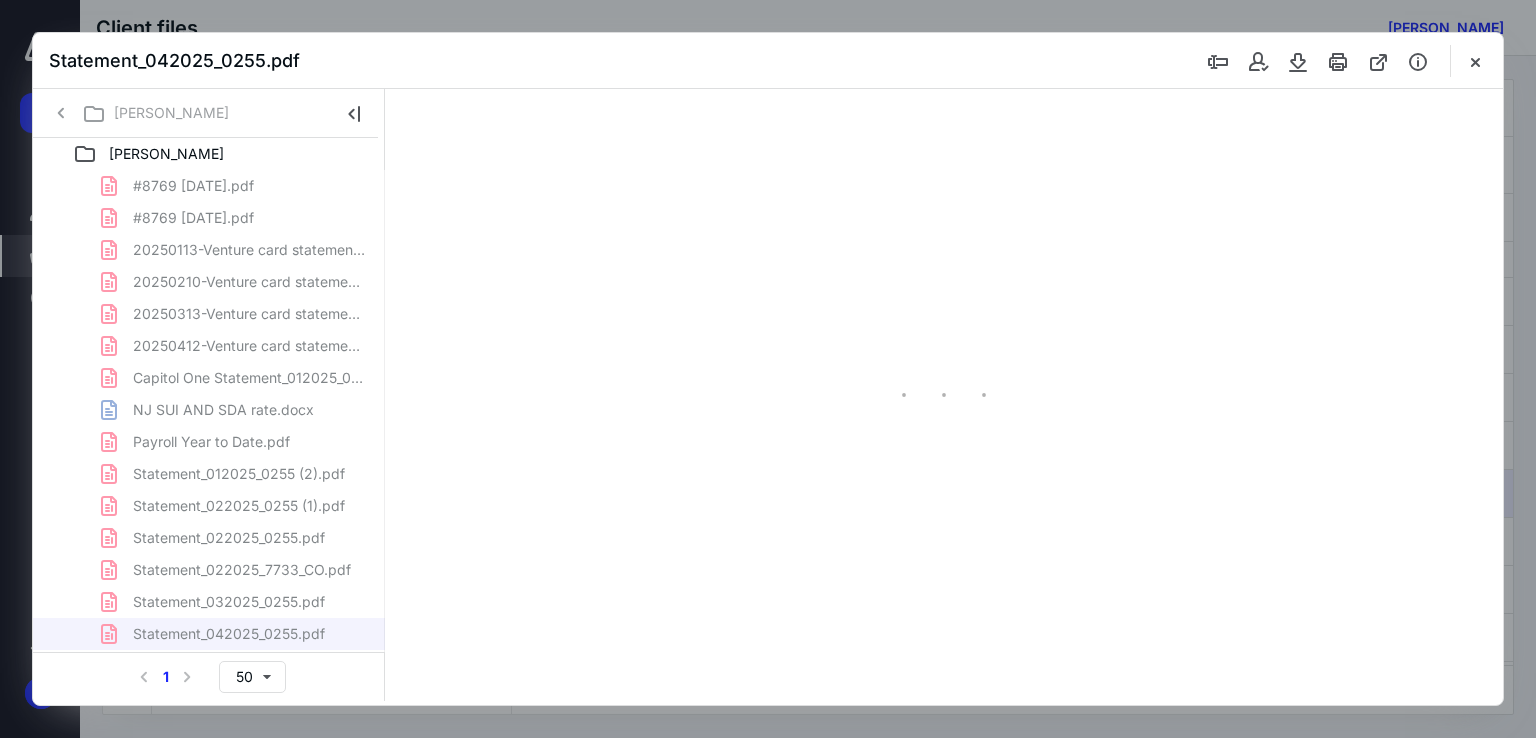 type on "72" 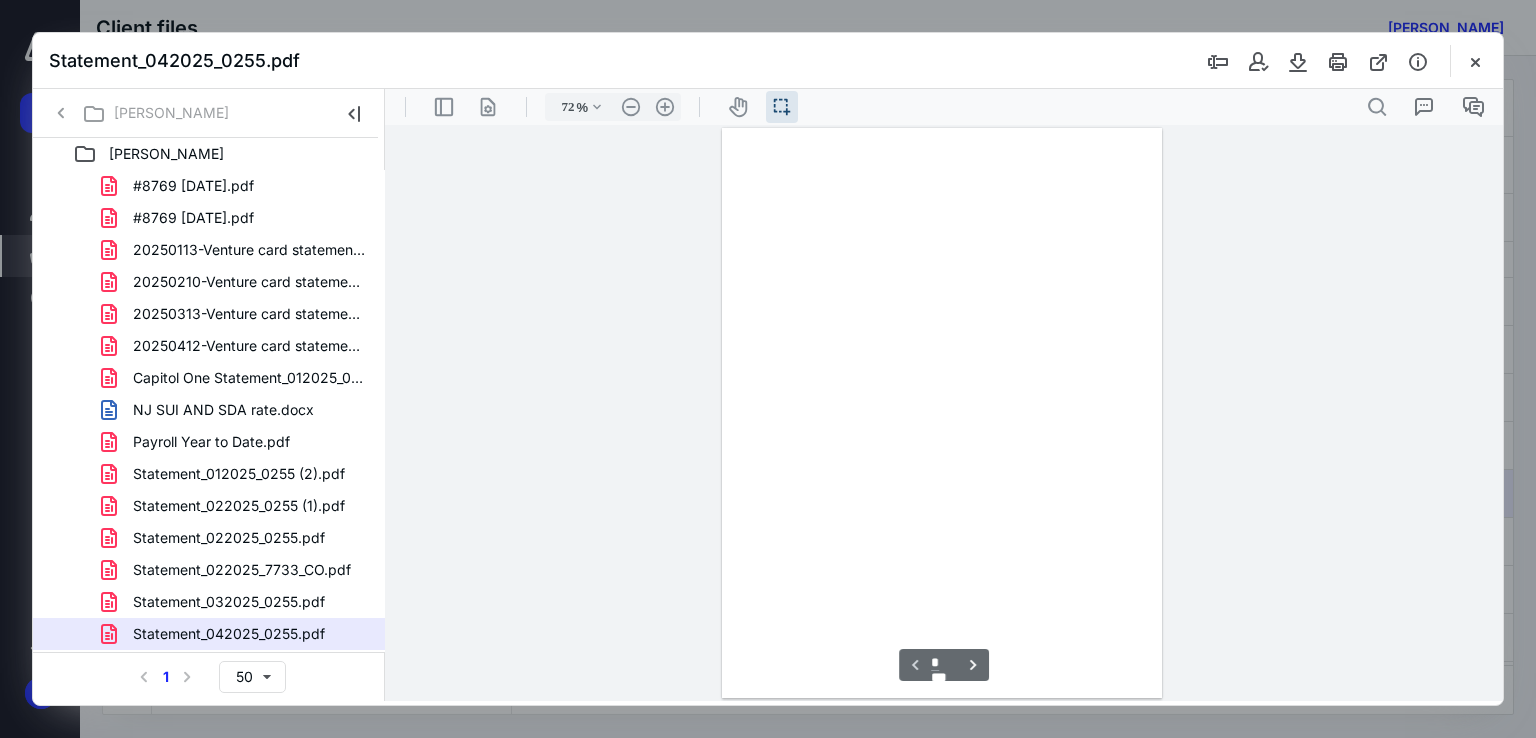 scroll, scrollTop: 39, scrollLeft: 0, axis: vertical 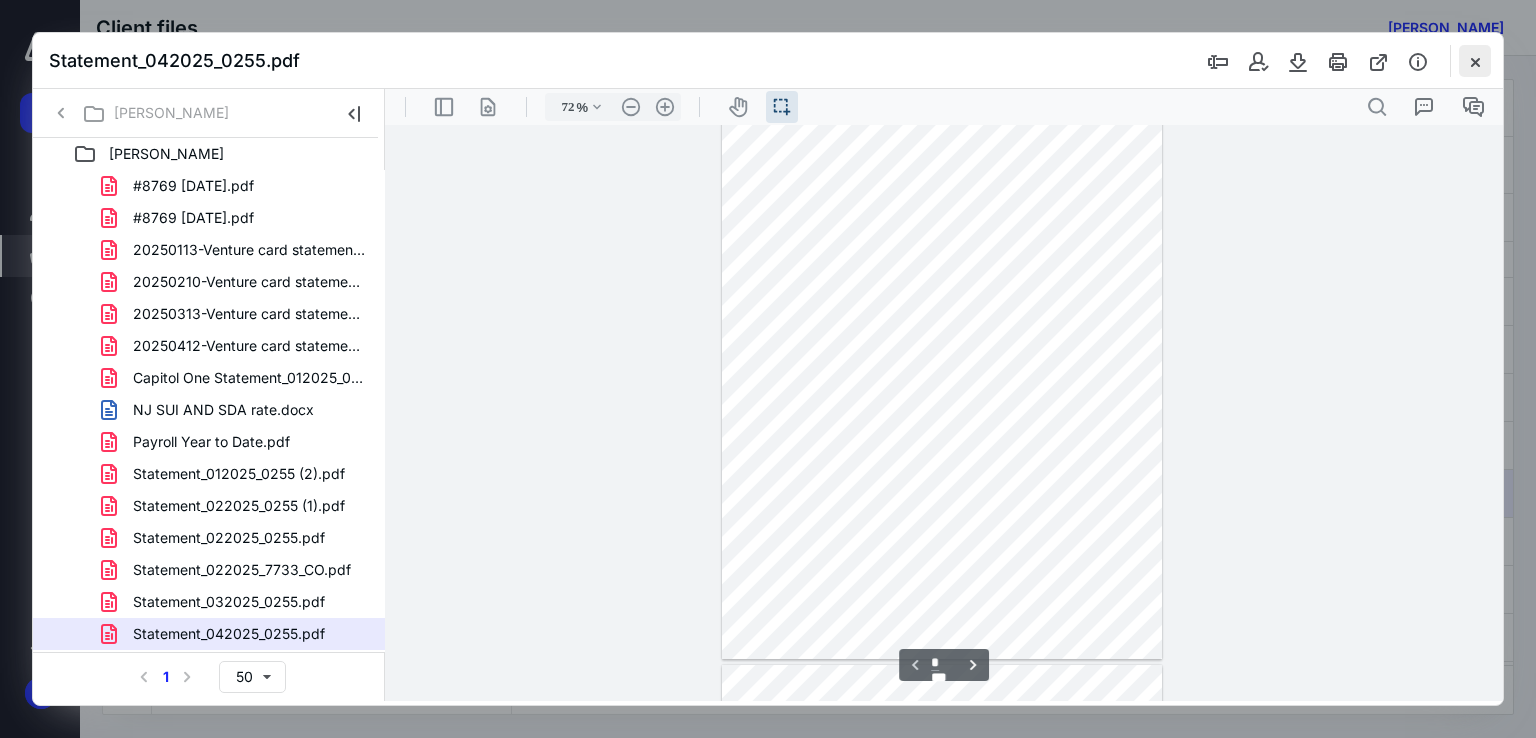 click at bounding box center (1475, 61) 